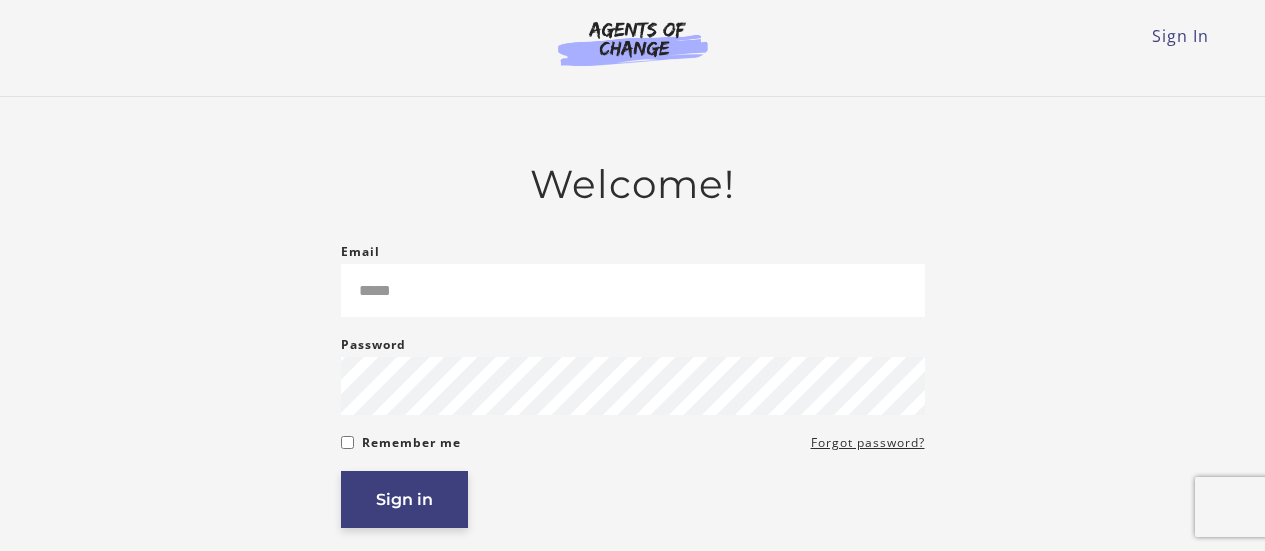 scroll, scrollTop: 0, scrollLeft: 0, axis: both 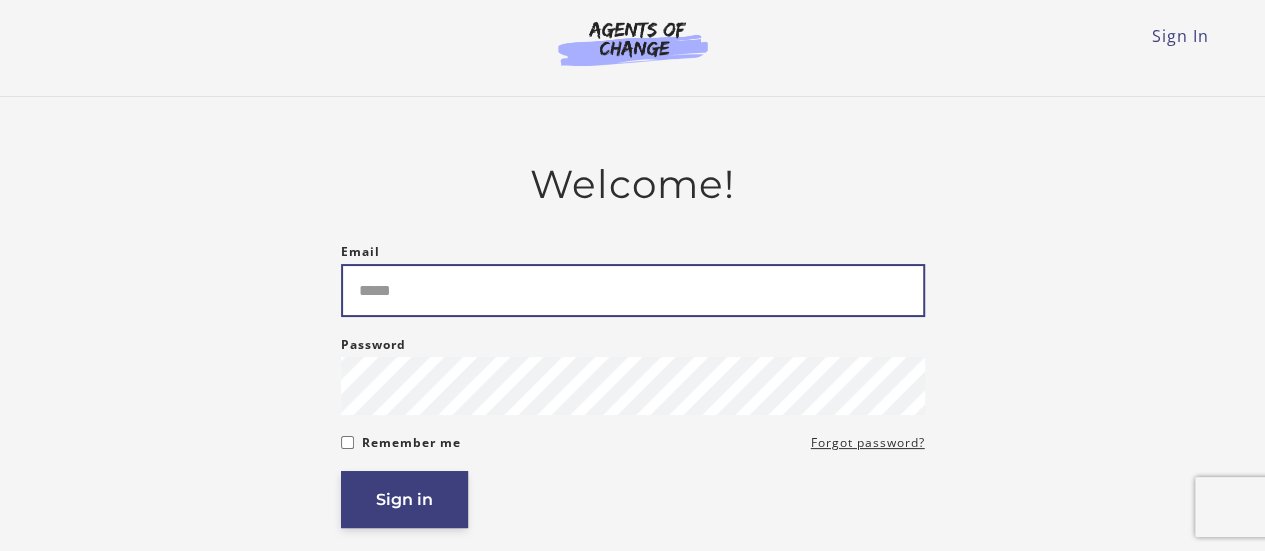 type on "**********" 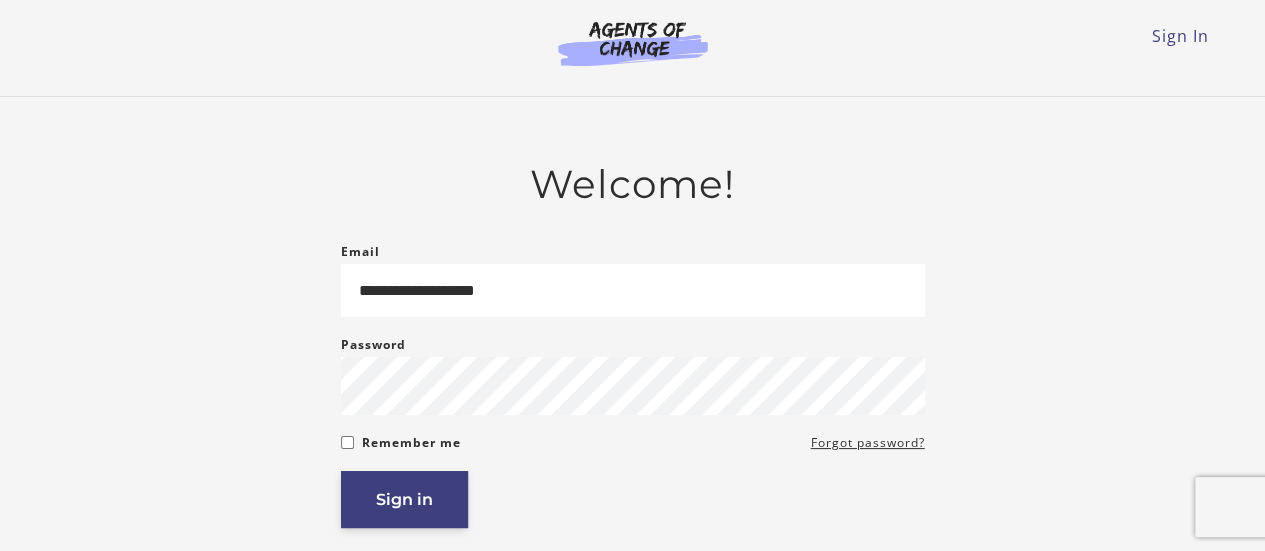 click on "Sign in" at bounding box center (404, 499) 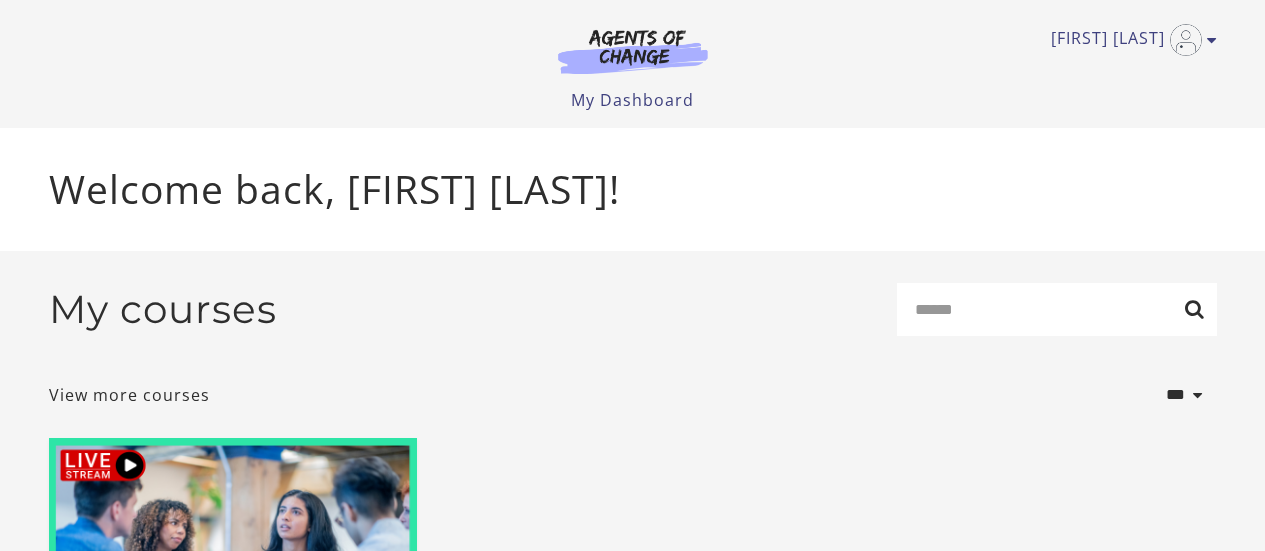 scroll, scrollTop: 0, scrollLeft: 0, axis: both 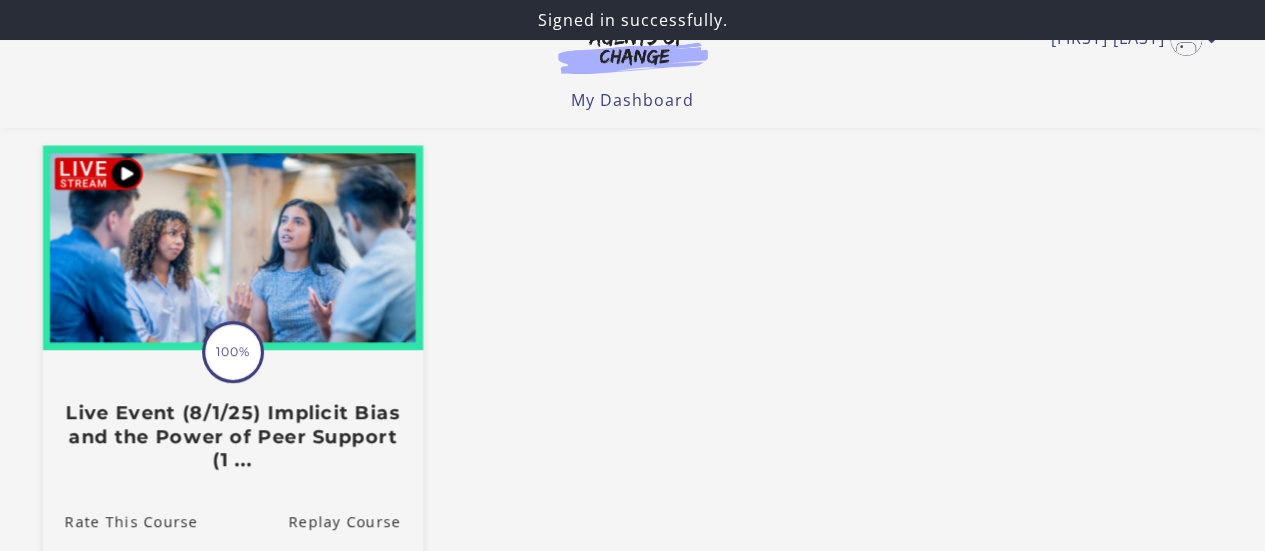 click on "Live Event (8/1/25) Implicit Bias and the Power of Peer Support (1 ..." at bounding box center [232, 436] 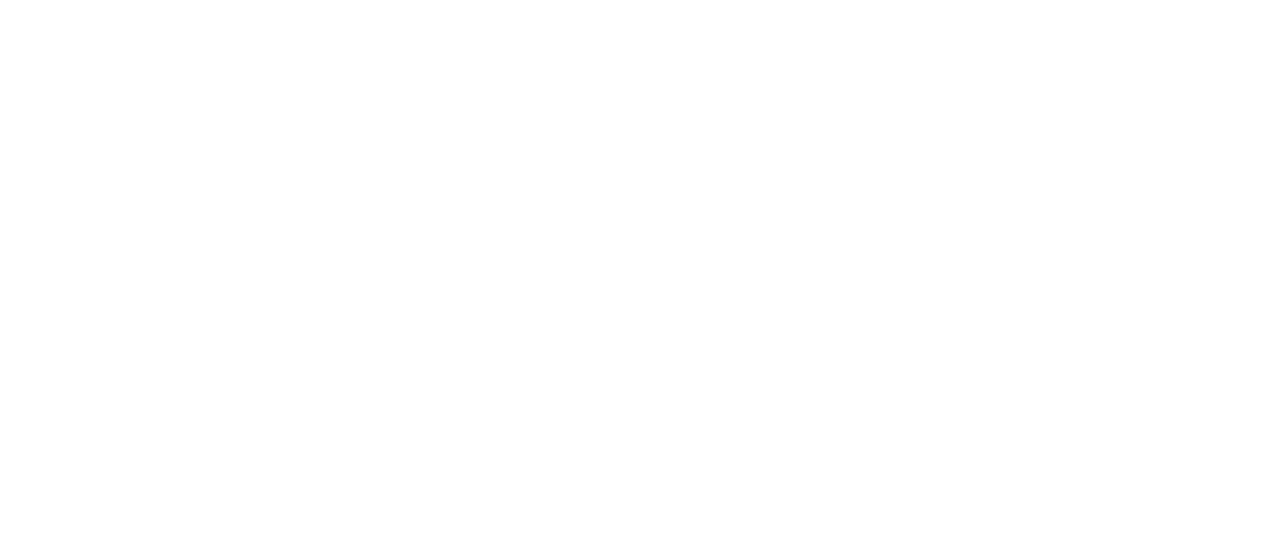 scroll, scrollTop: 0, scrollLeft: 0, axis: both 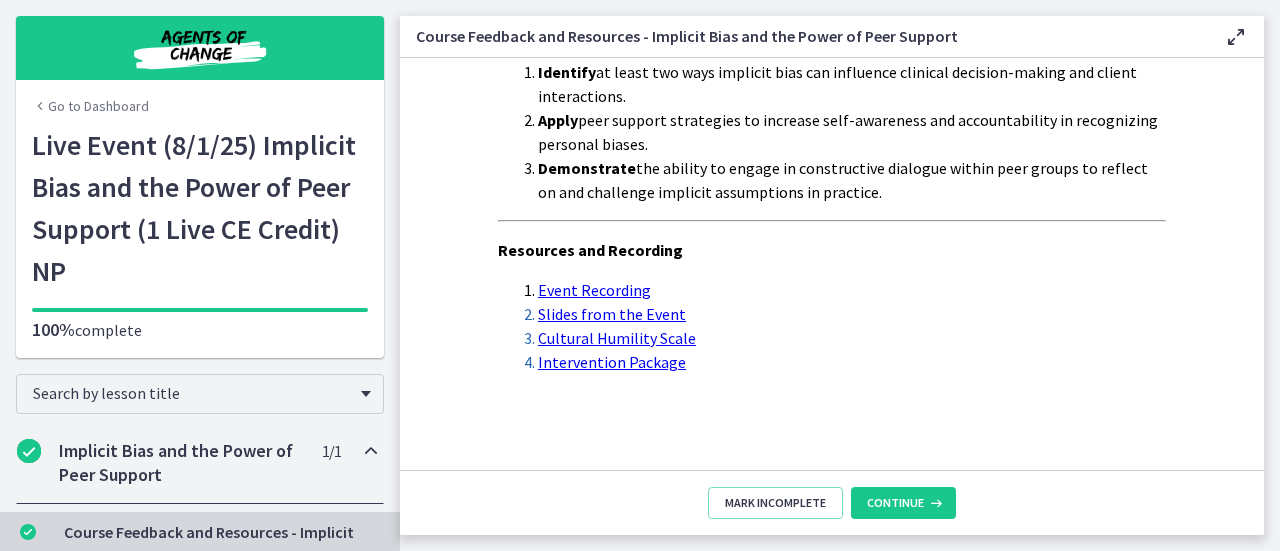 click on "Mark Incomplete
Continue" at bounding box center (832, 502) 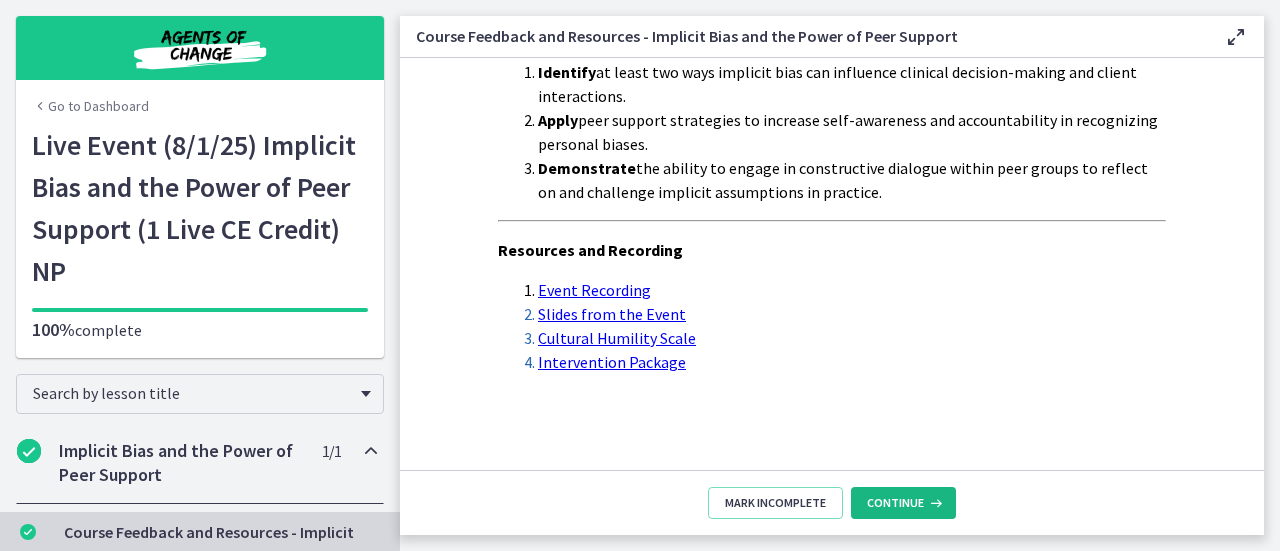 click on "Continue" at bounding box center (903, 503) 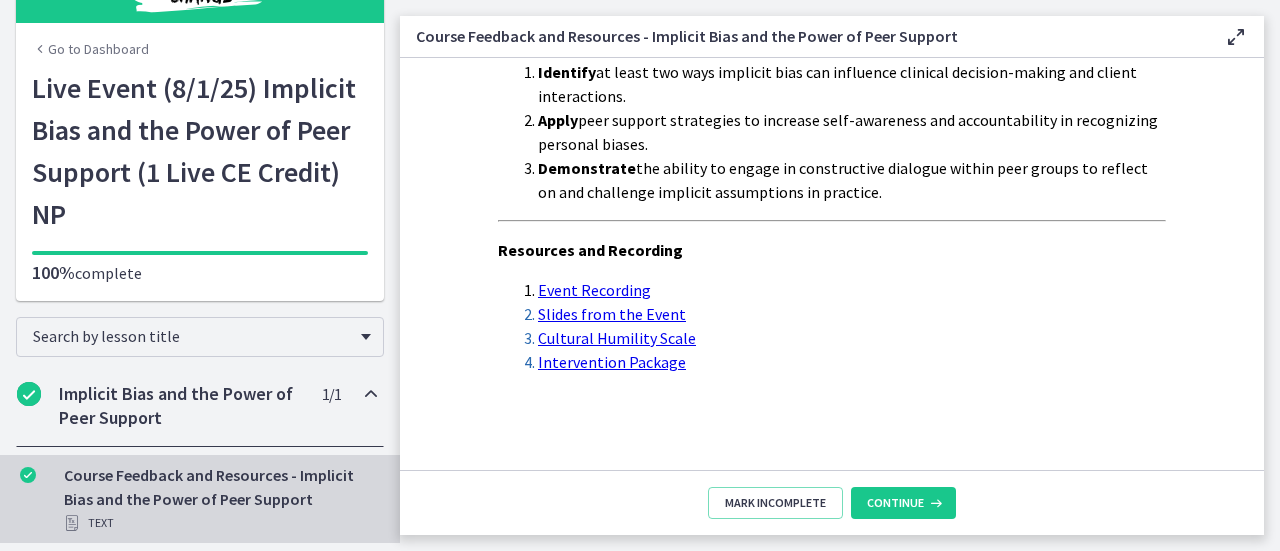 click on "Course Feedback and Resources - Implicit Bias and the Power of Peer Support
Text" at bounding box center (220, 499) 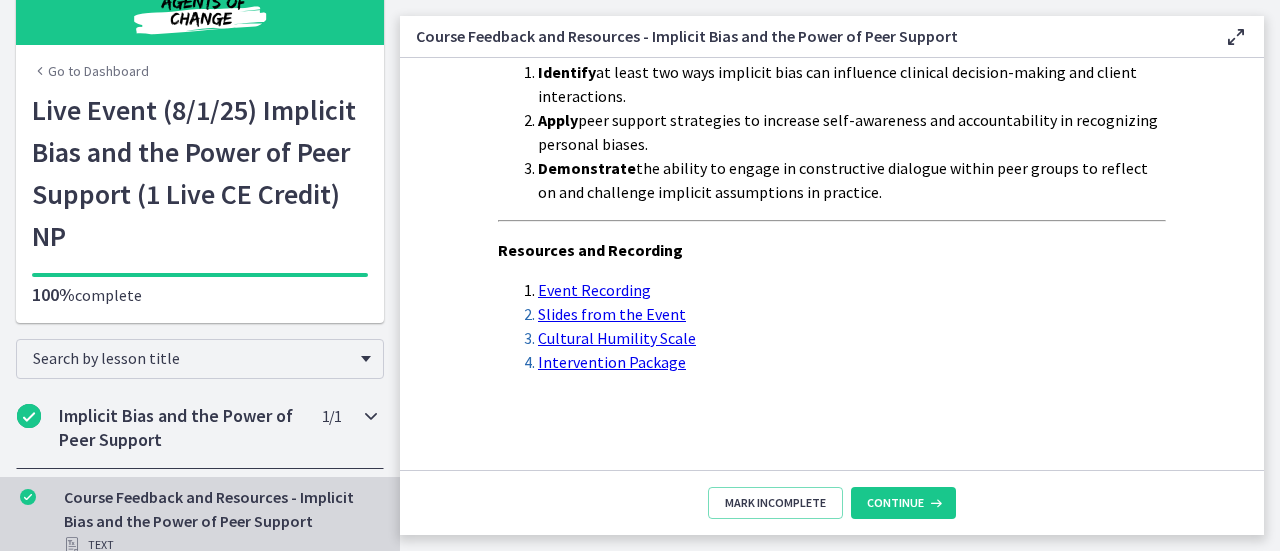 scroll, scrollTop: 0, scrollLeft: 0, axis: both 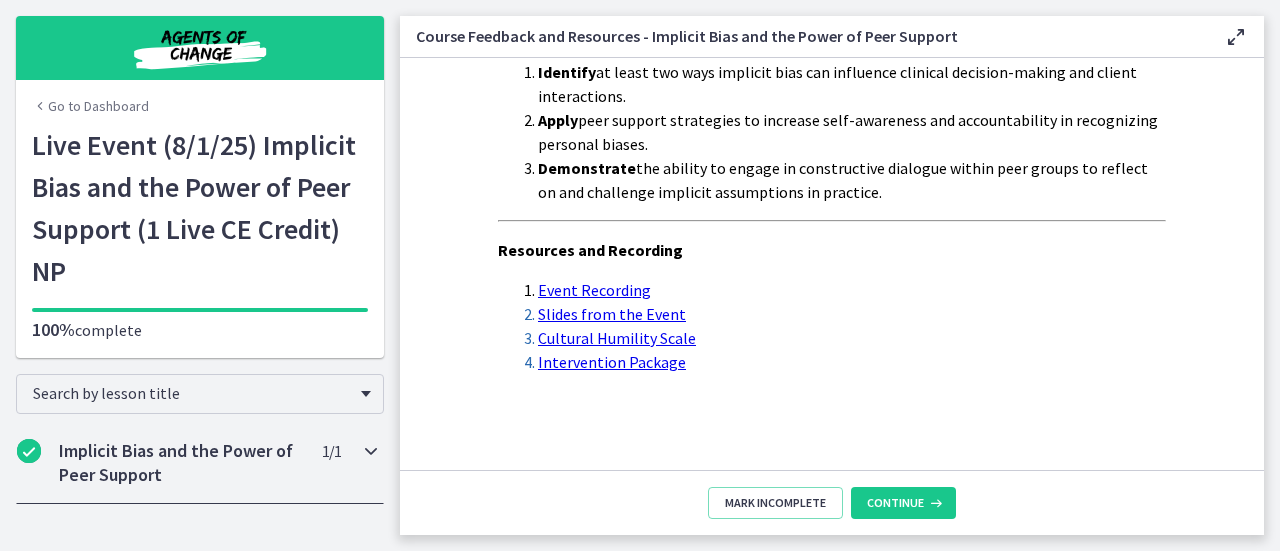 click on "Implicit Bias and the Power of Peer Support
1  /  1
Completed" at bounding box center (200, 463) 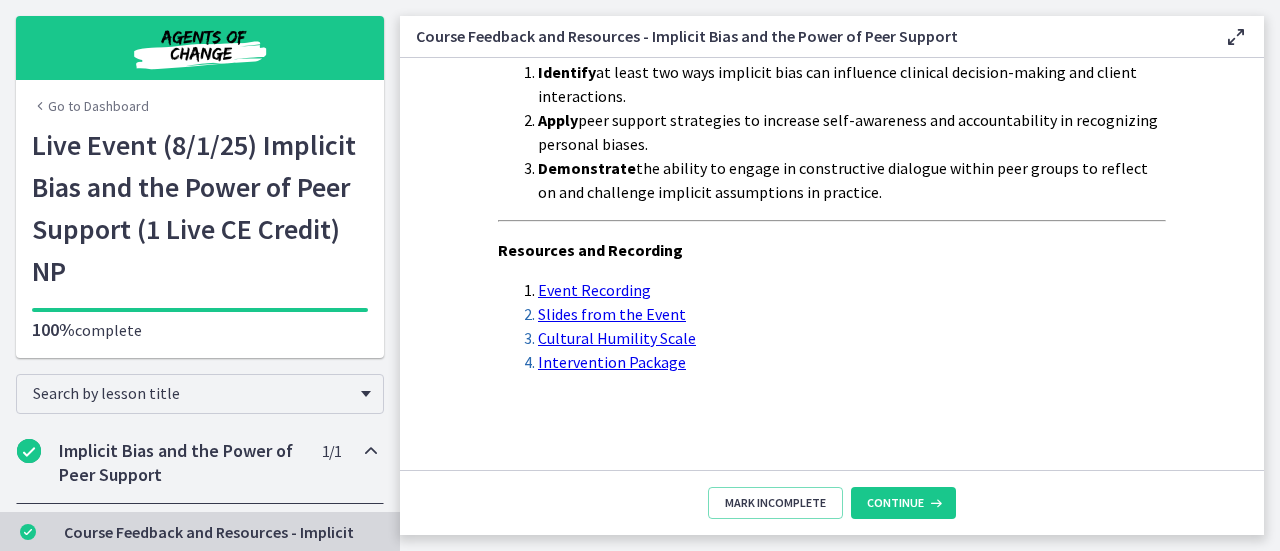 click on "Course Feedback and Resources - Implicit Bias and the Power of Peer Support
Text" at bounding box center [220, 556] 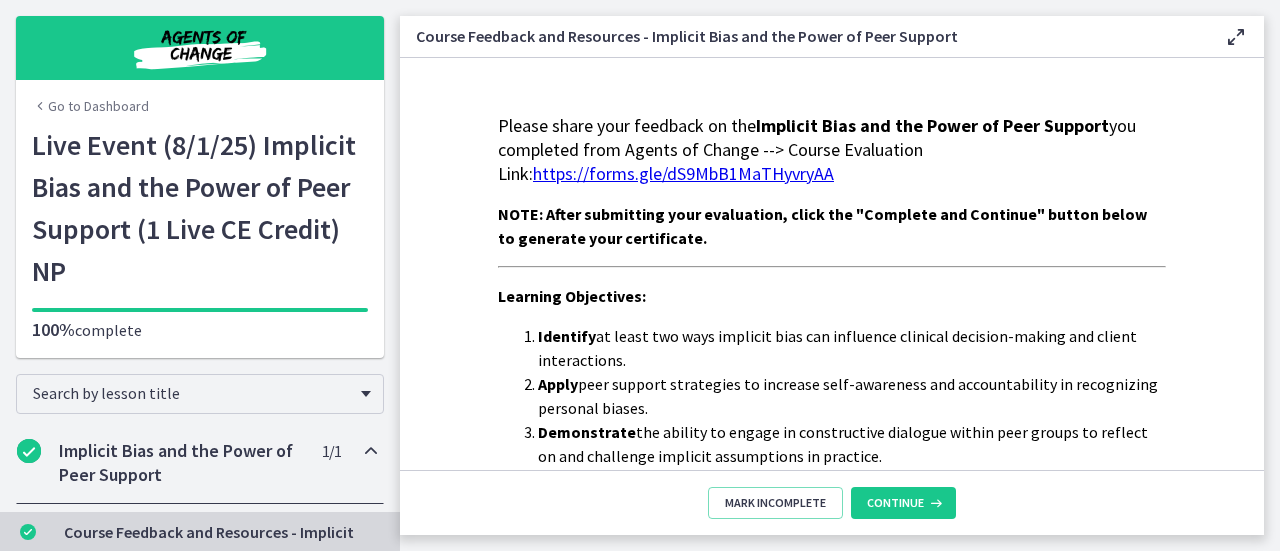 click on "https://forms.gle/dS9MbB1MaTHyvryAA" at bounding box center (683, 173) 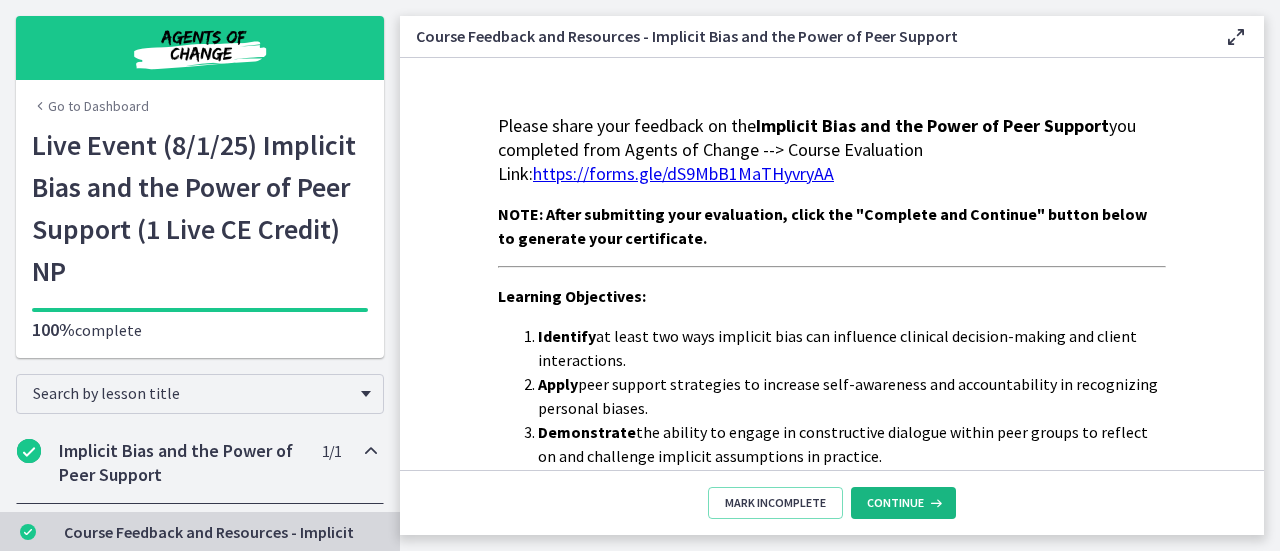 click on "Continue" at bounding box center [903, 503] 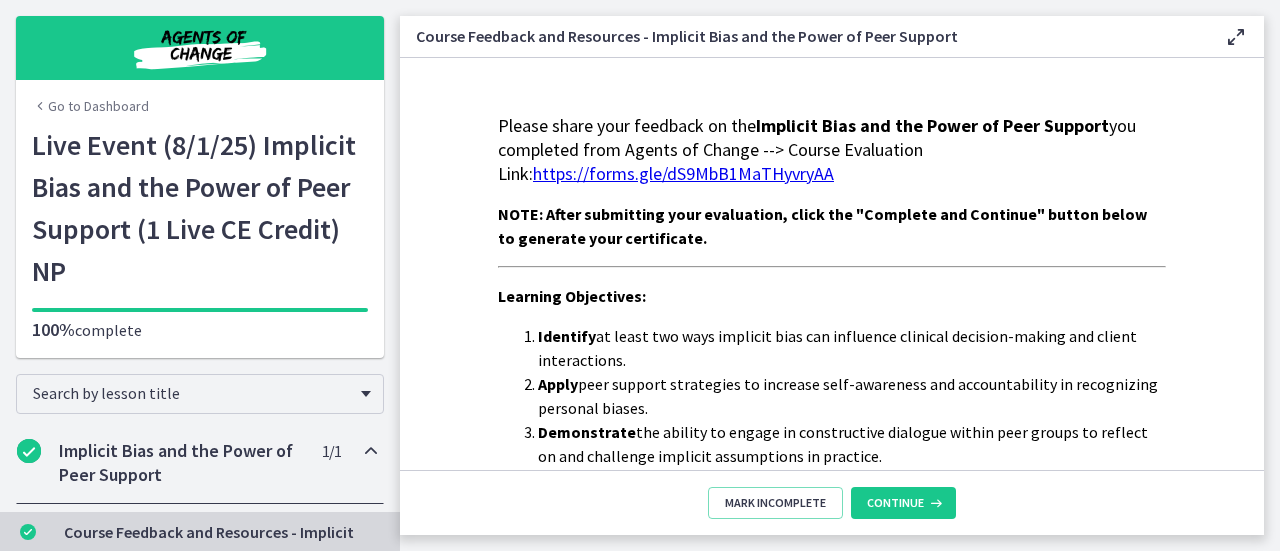 drag, startPoint x: 1274, startPoint y: 220, endPoint x: 1278, endPoint y: 259, distance: 39.20459 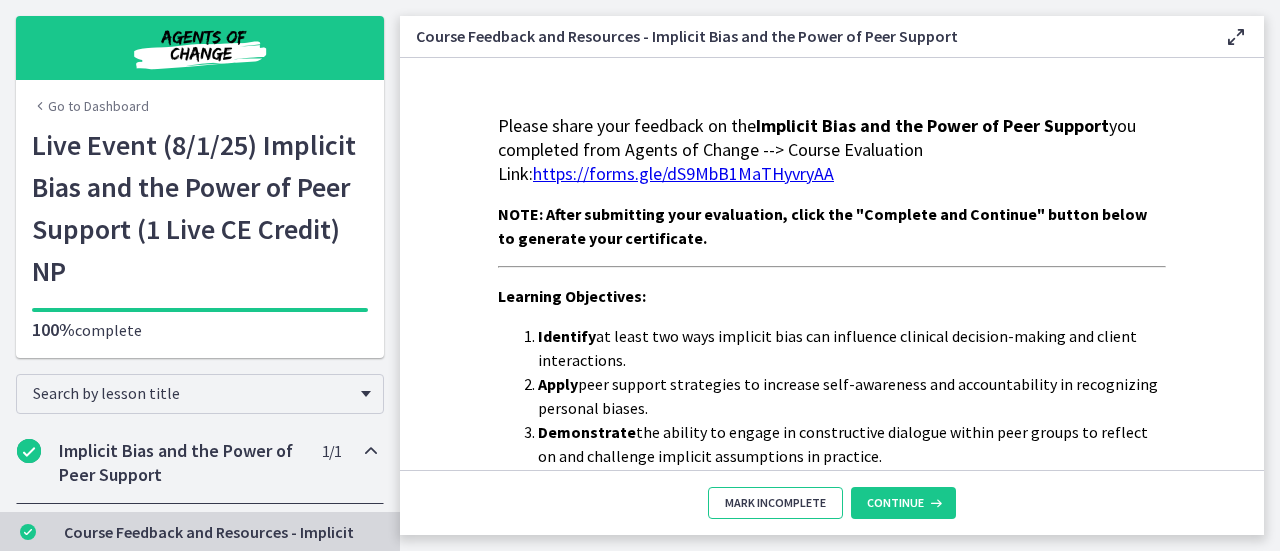 click on "Mark Incomplete" at bounding box center [775, 503] 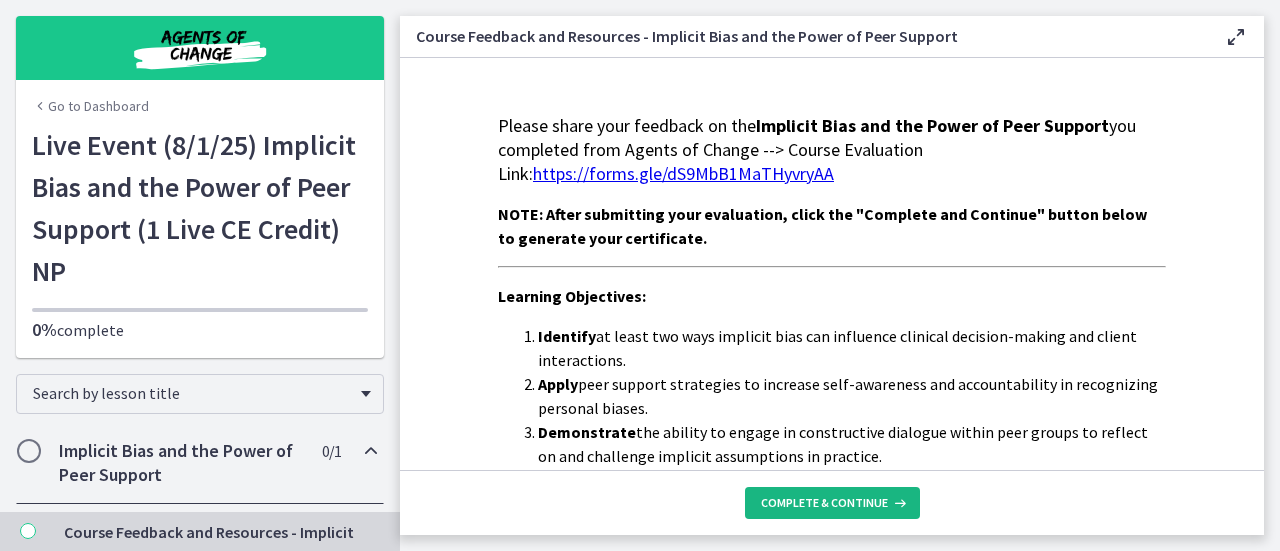 click on "Complete & continue" at bounding box center [824, 503] 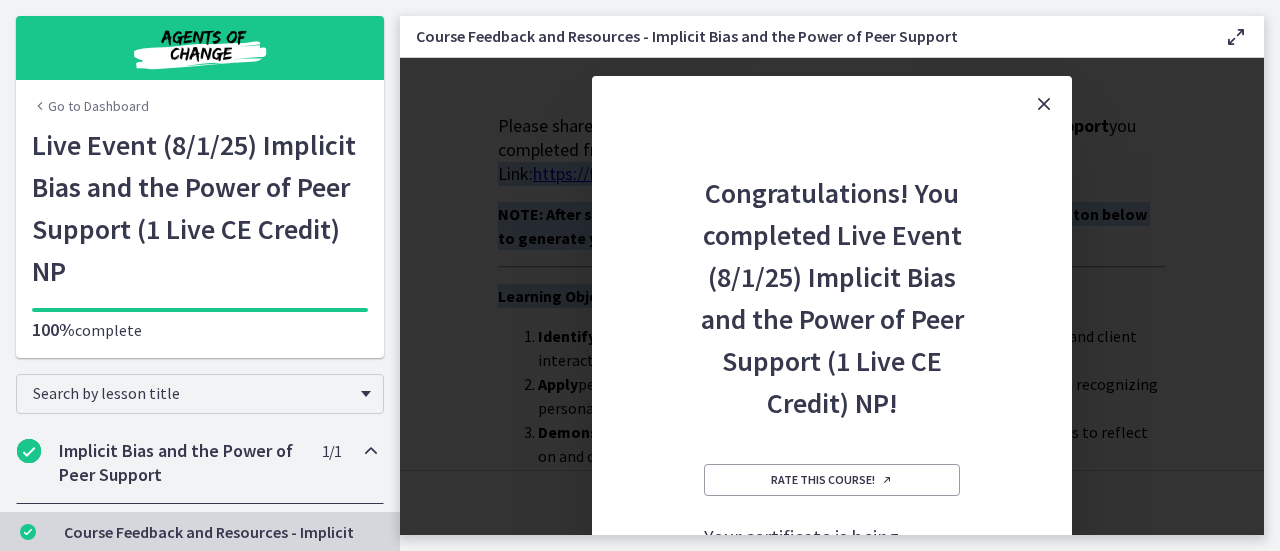 drag, startPoint x: 1278, startPoint y: 160, endPoint x: 1279, endPoint y: 289, distance: 129.00388 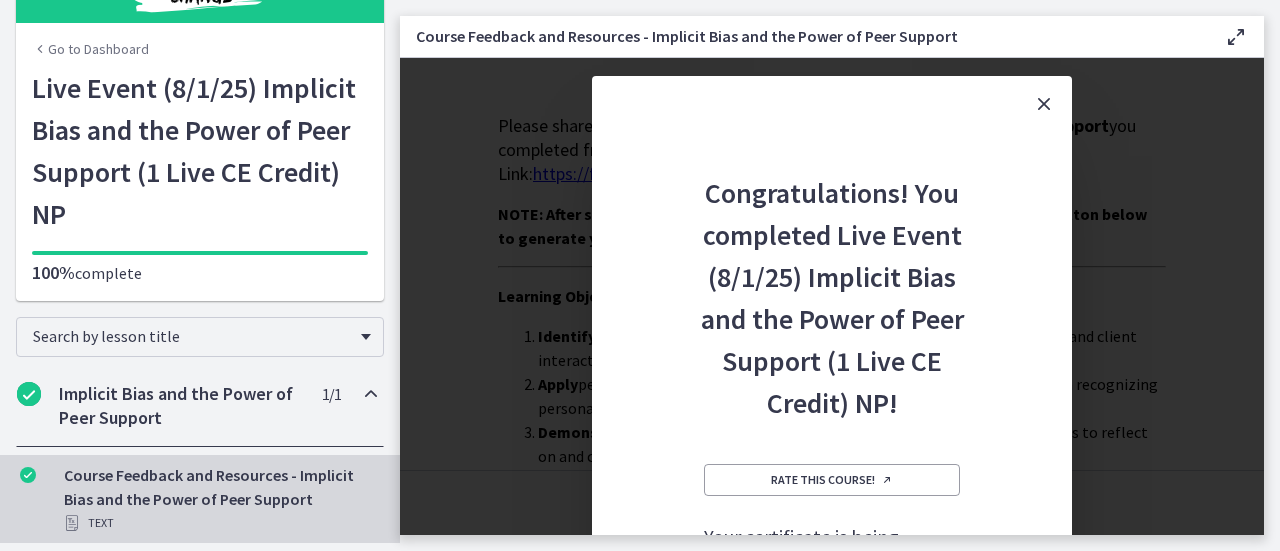 drag, startPoint x: 1006, startPoint y: 429, endPoint x: 988, endPoint y: 431, distance: 18.110771 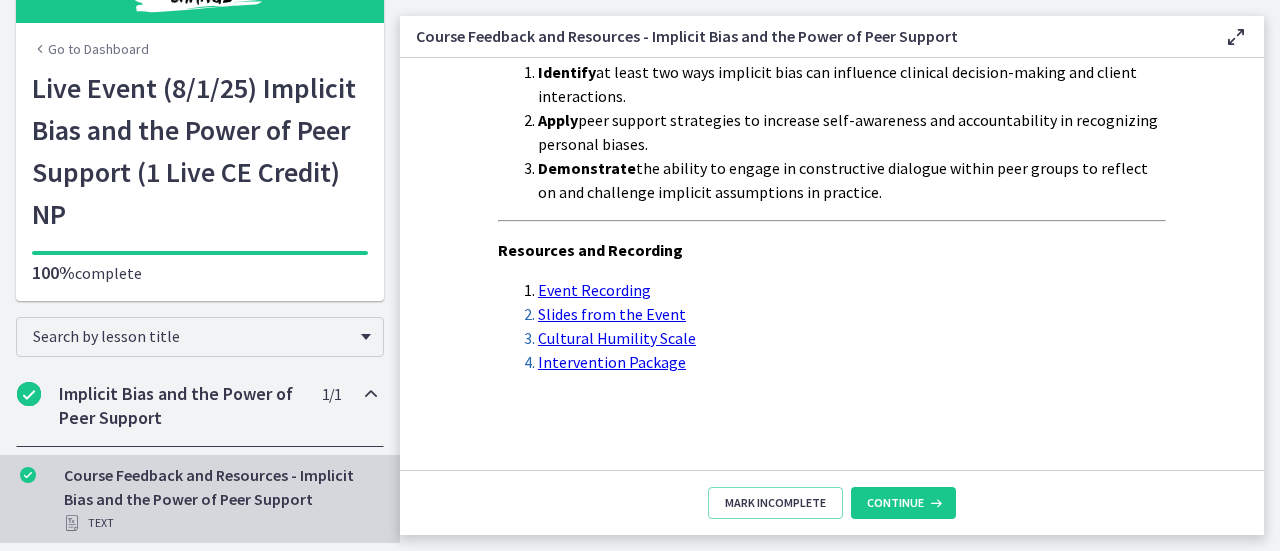 scroll, scrollTop: 0, scrollLeft: 0, axis: both 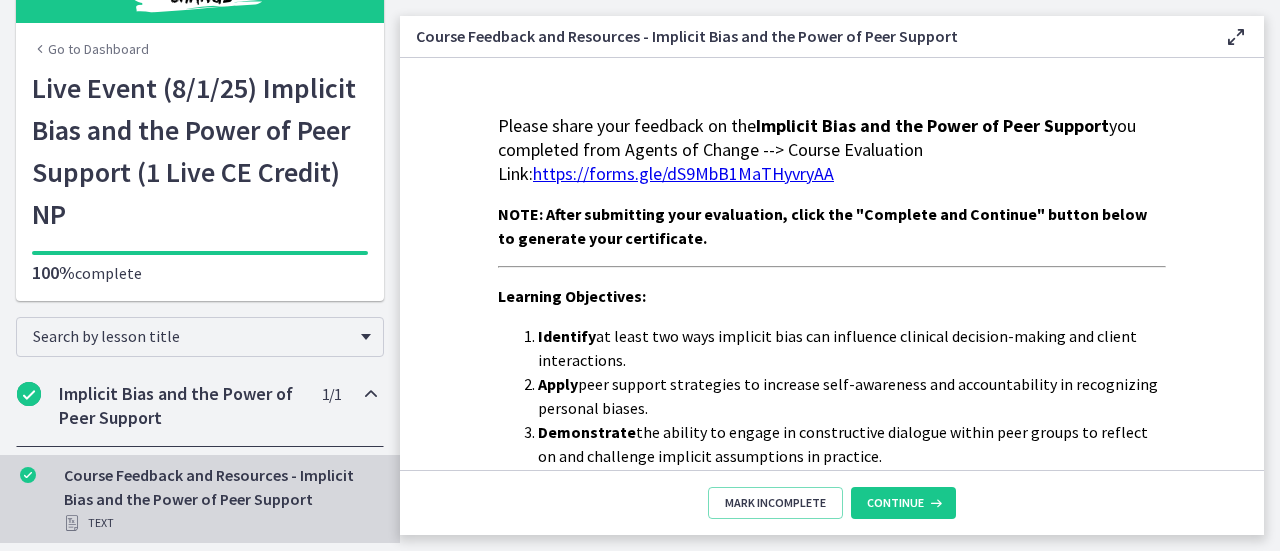 click on "Go to Dashboard" at bounding box center [90, 49] 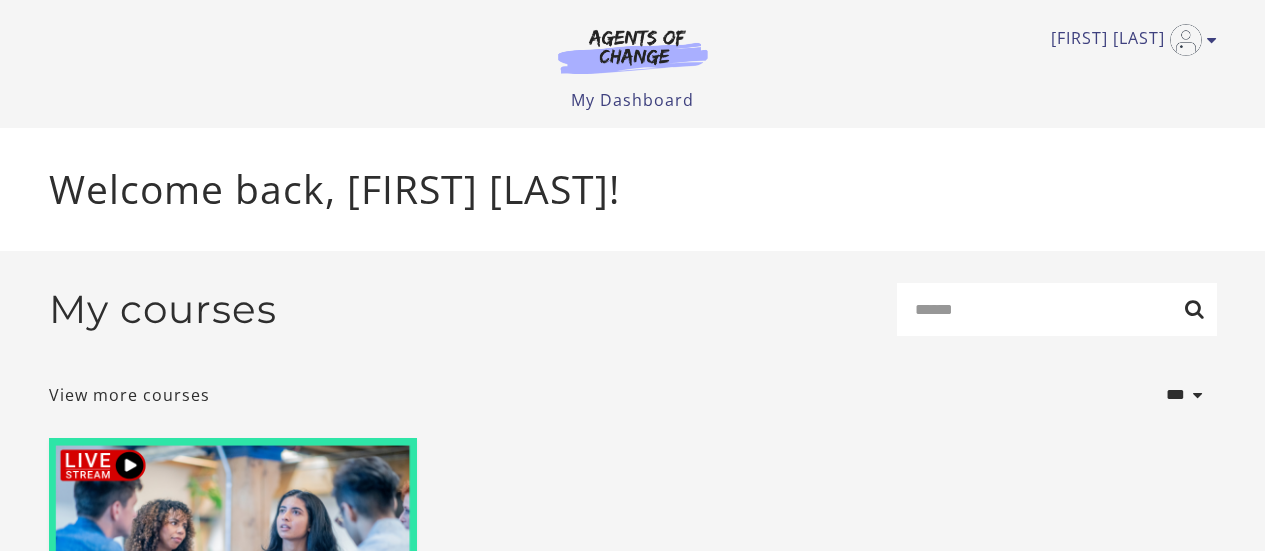 scroll, scrollTop: 0, scrollLeft: 0, axis: both 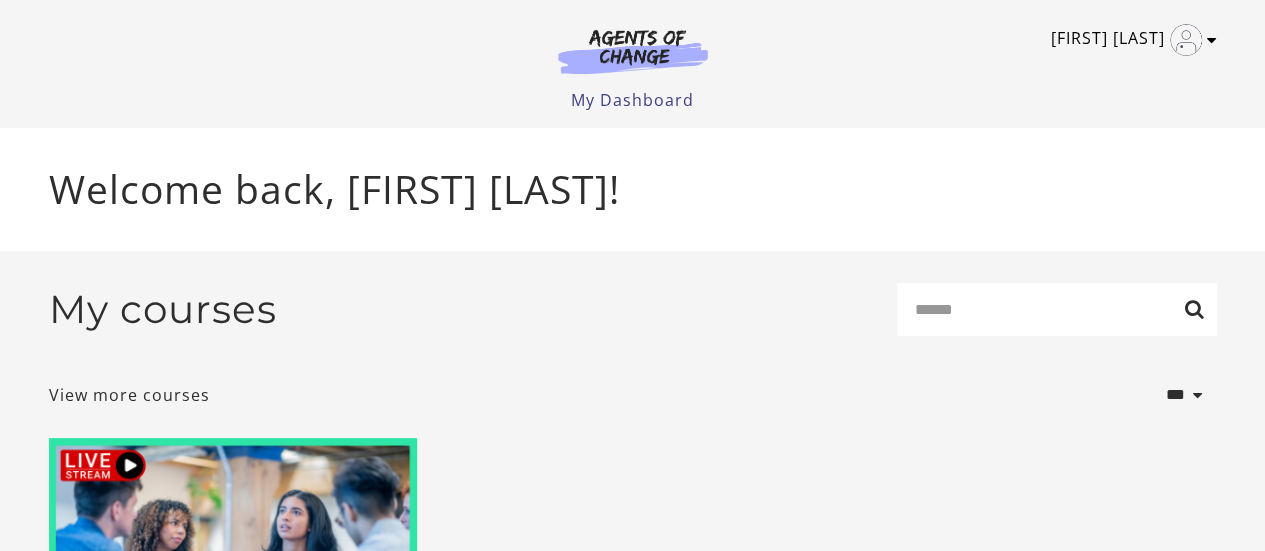 click at bounding box center (1186, 40) 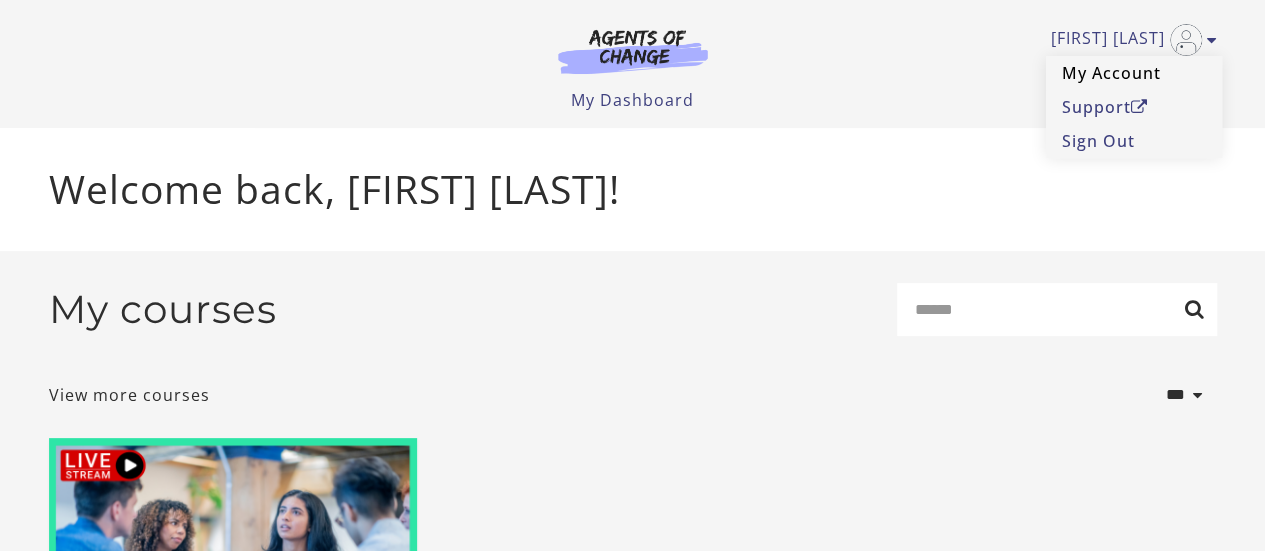click on "My Account" at bounding box center (1134, 73) 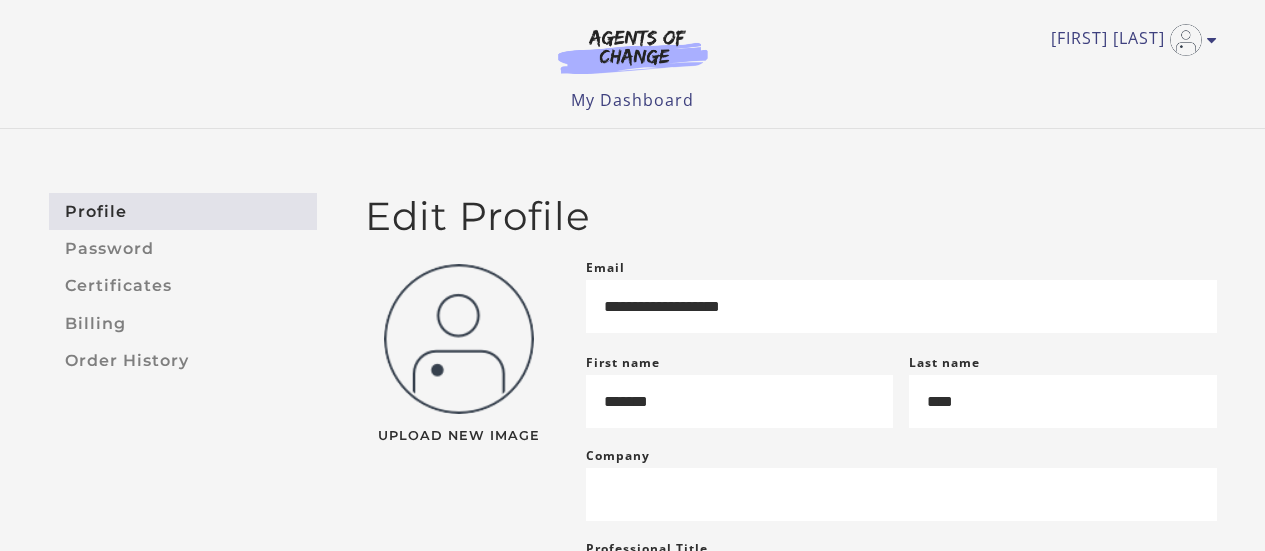 scroll, scrollTop: 0, scrollLeft: 0, axis: both 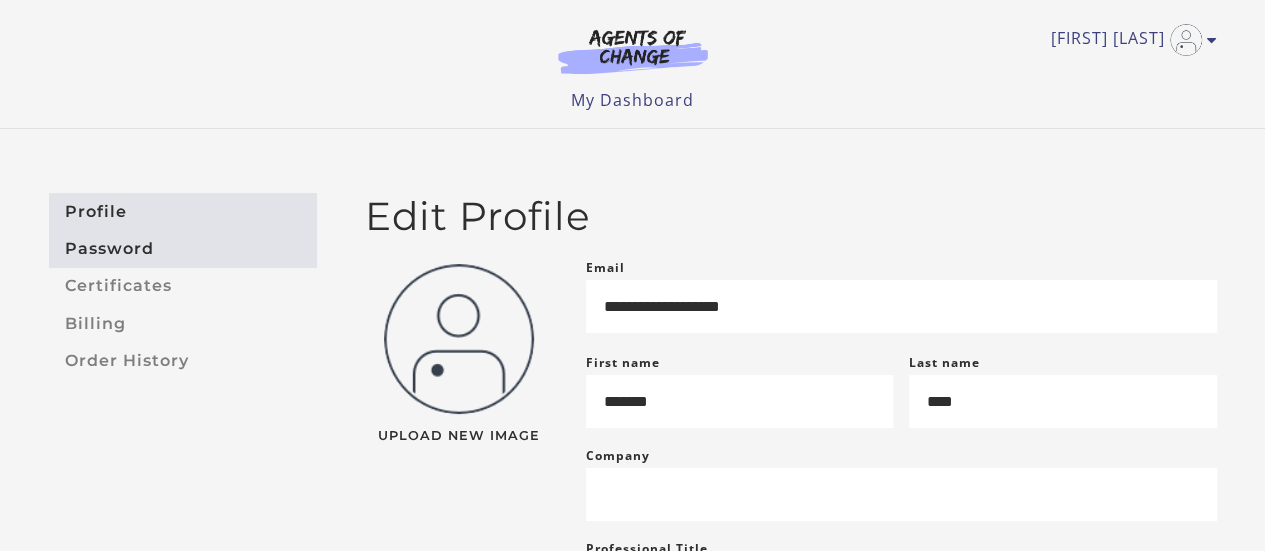 click on "Password" at bounding box center (183, 248) 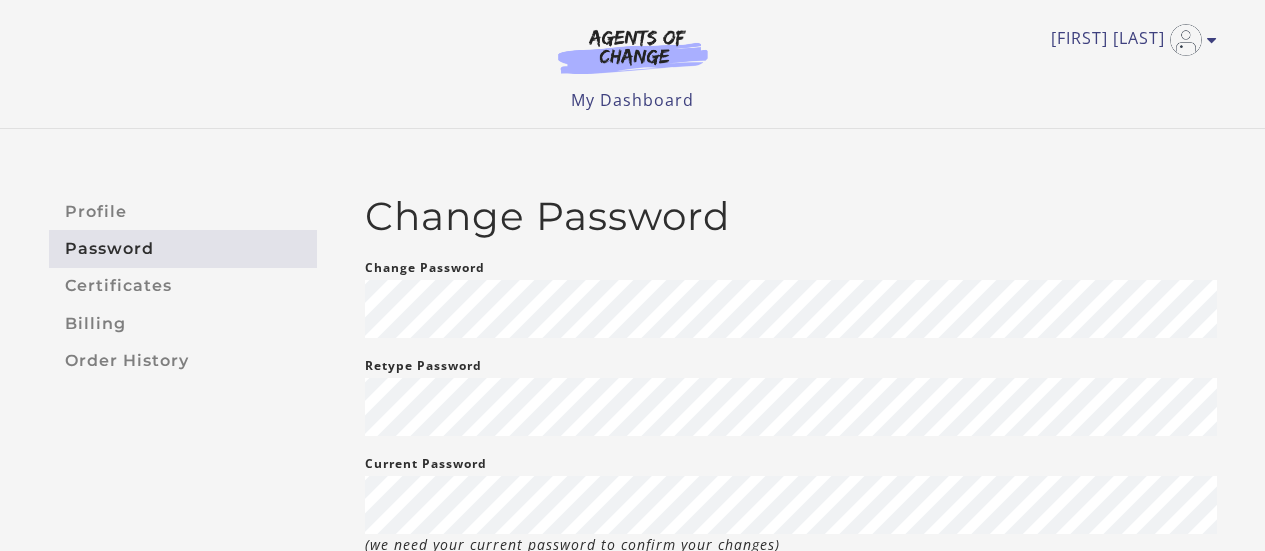 scroll, scrollTop: 0, scrollLeft: 0, axis: both 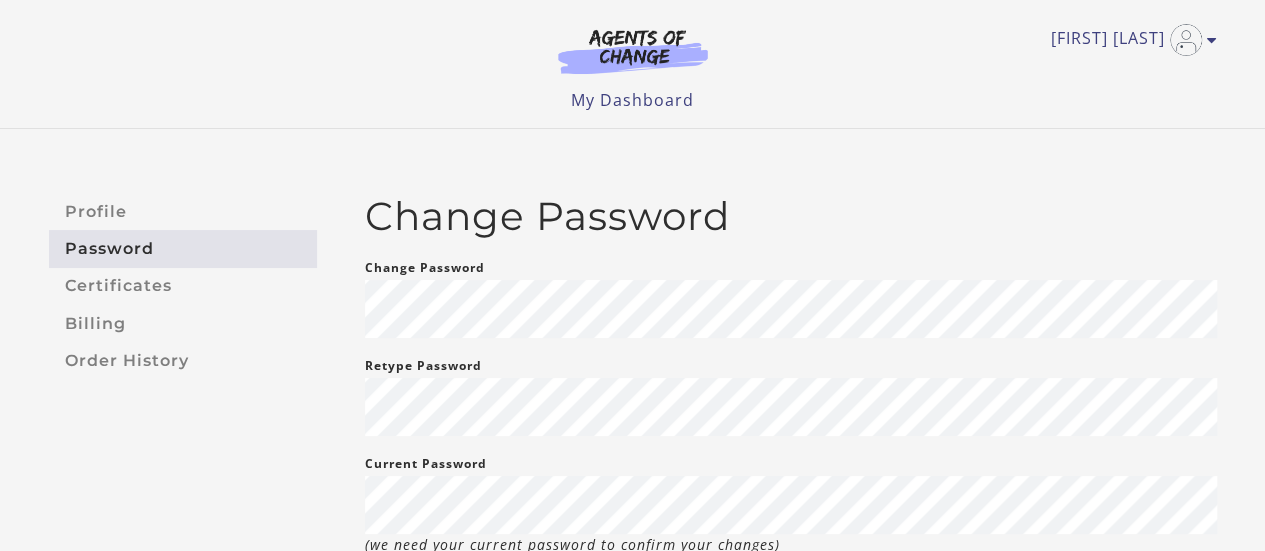 click on "Certificates" at bounding box center [183, 286] 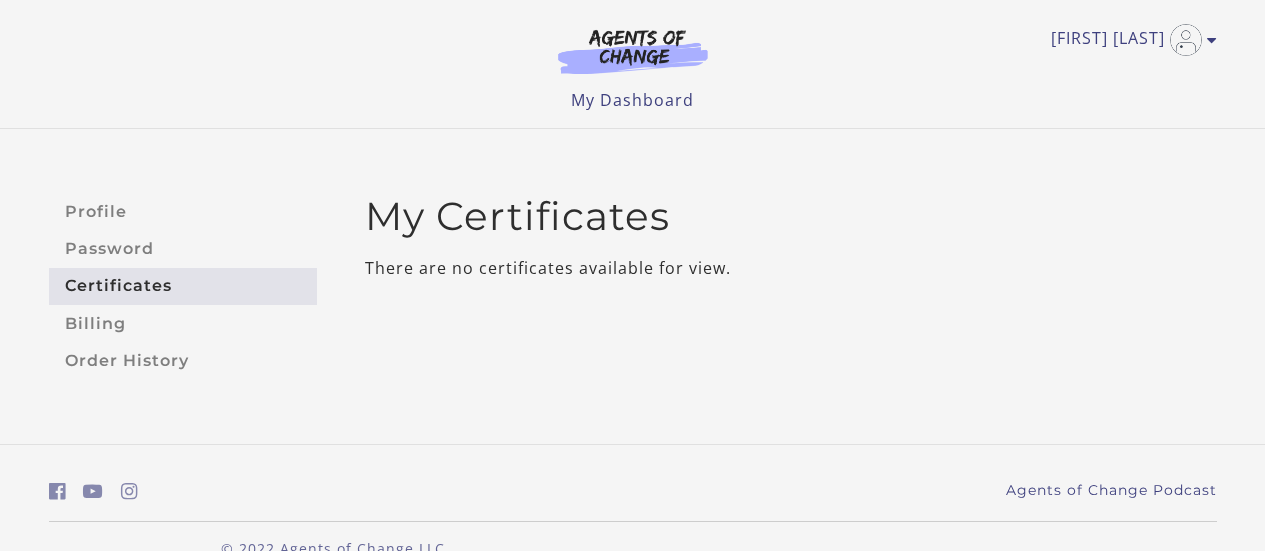 scroll, scrollTop: 0, scrollLeft: 0, axis: both 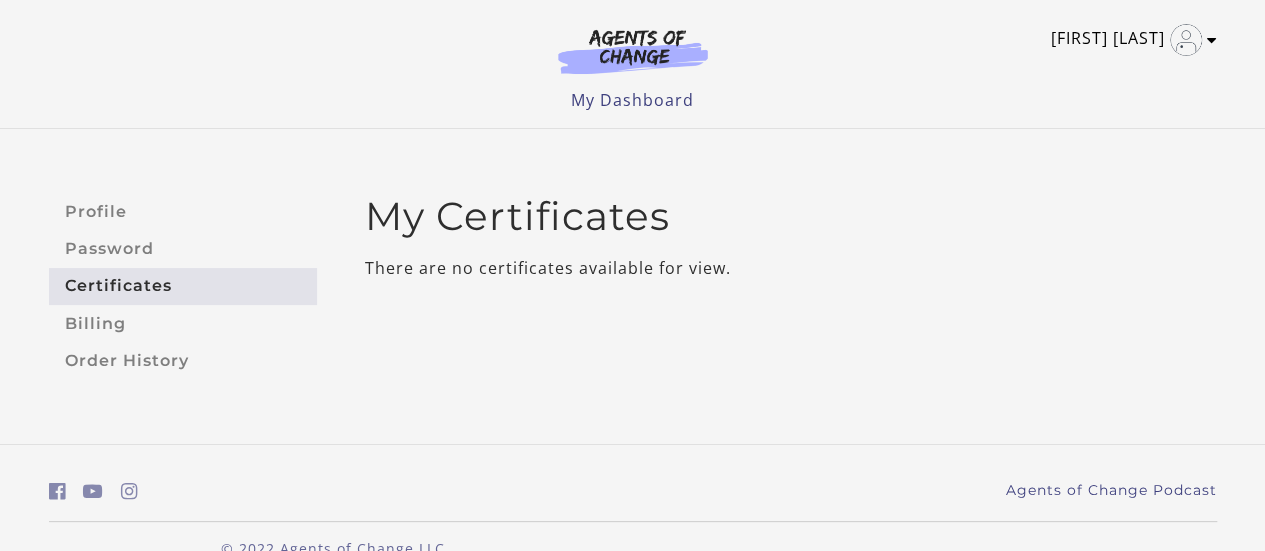click on "[FIRST] [LAST]" at bounding box center (1129, 40) 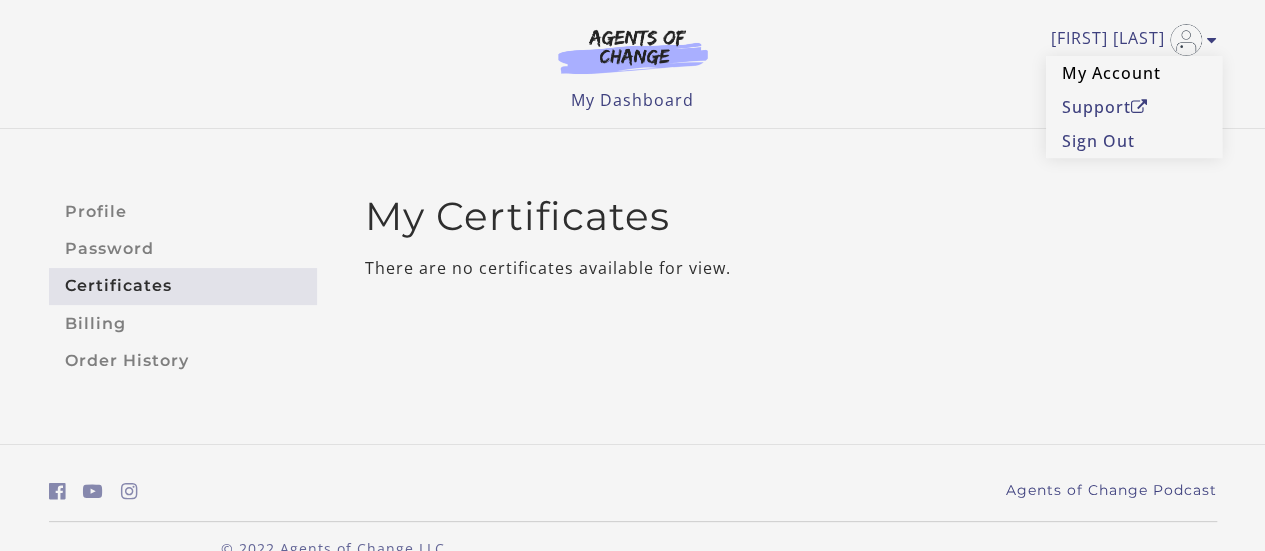 click on "My Account" at bounding box center [1134, 73] 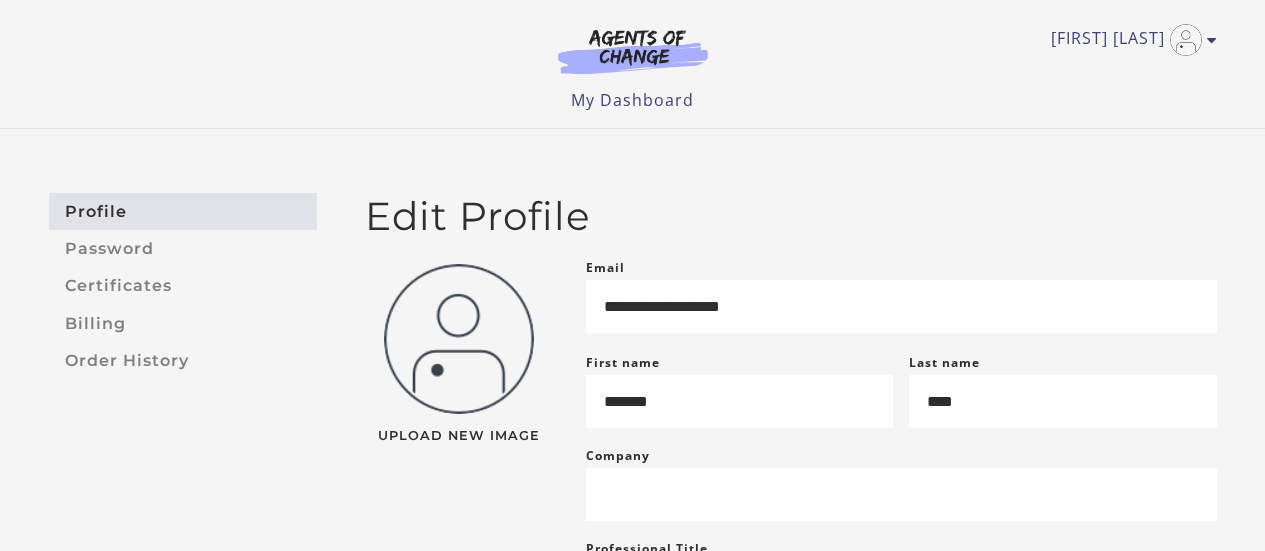 scroll, scrollTop: 0, scrollLeft: 0, axis: both 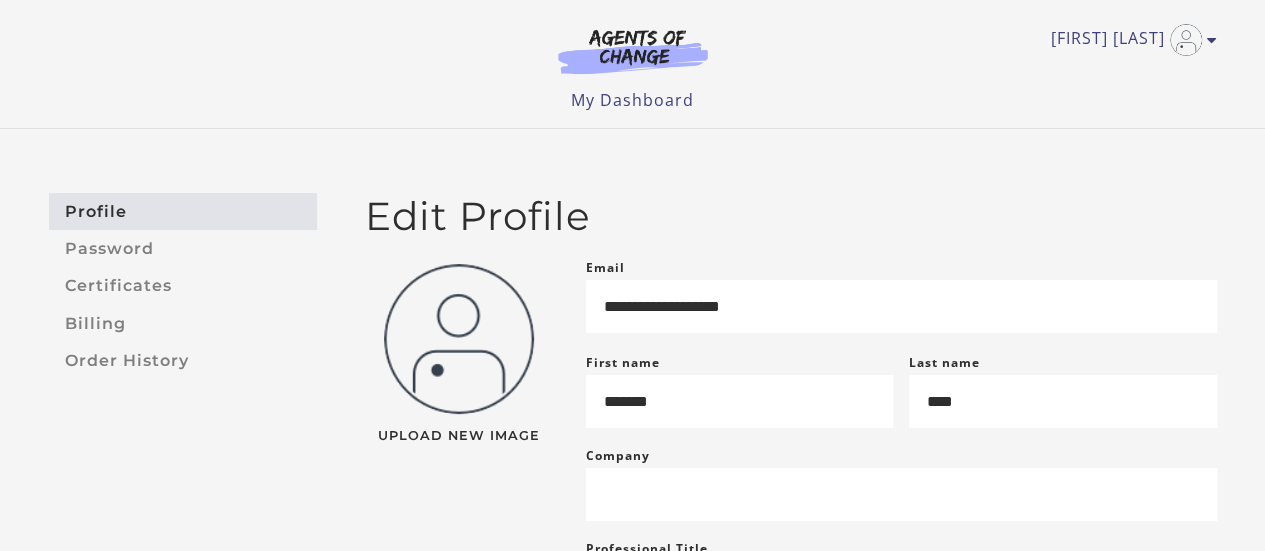 click at bounding box center [633, 51] 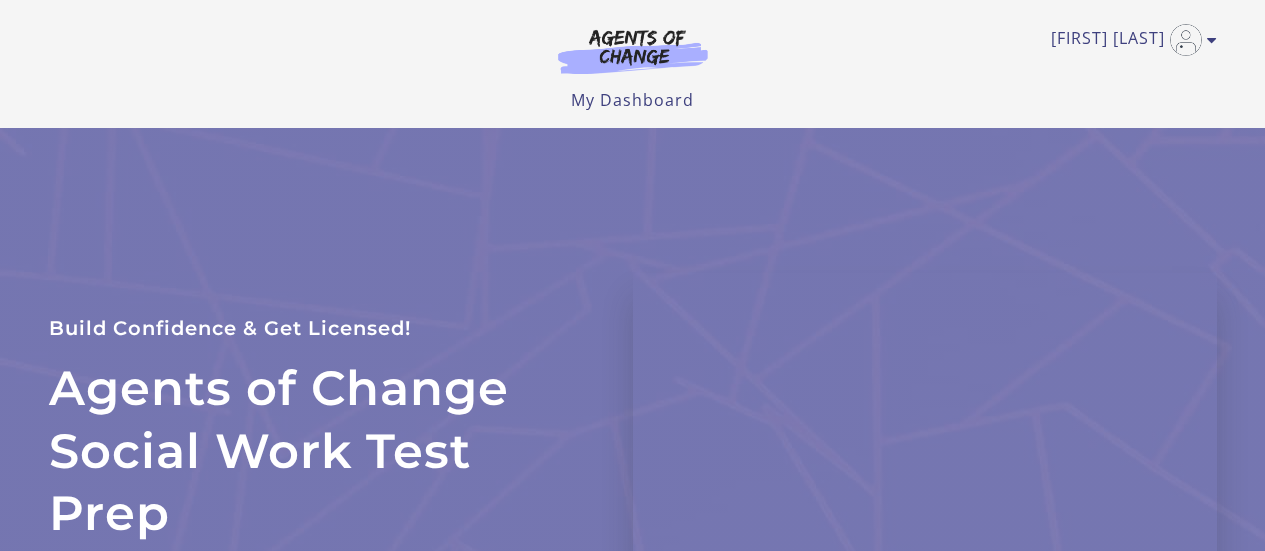 scroll, scrollTop: 0, scrollLeft: 0, axis: both 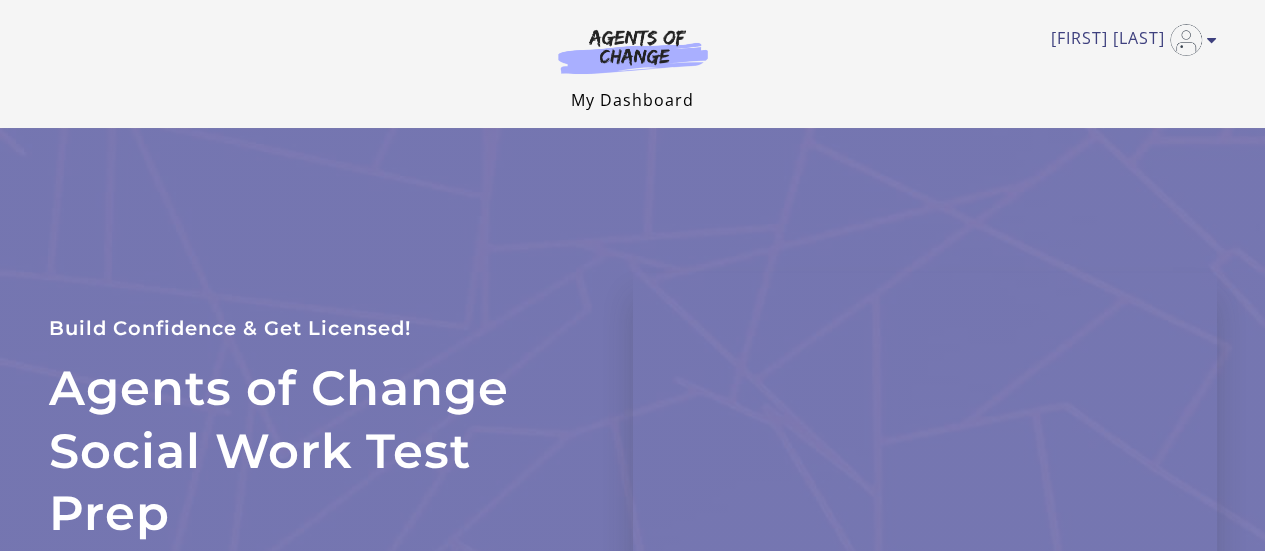 click on "My Dashboard" at bounding box center (632, 100) 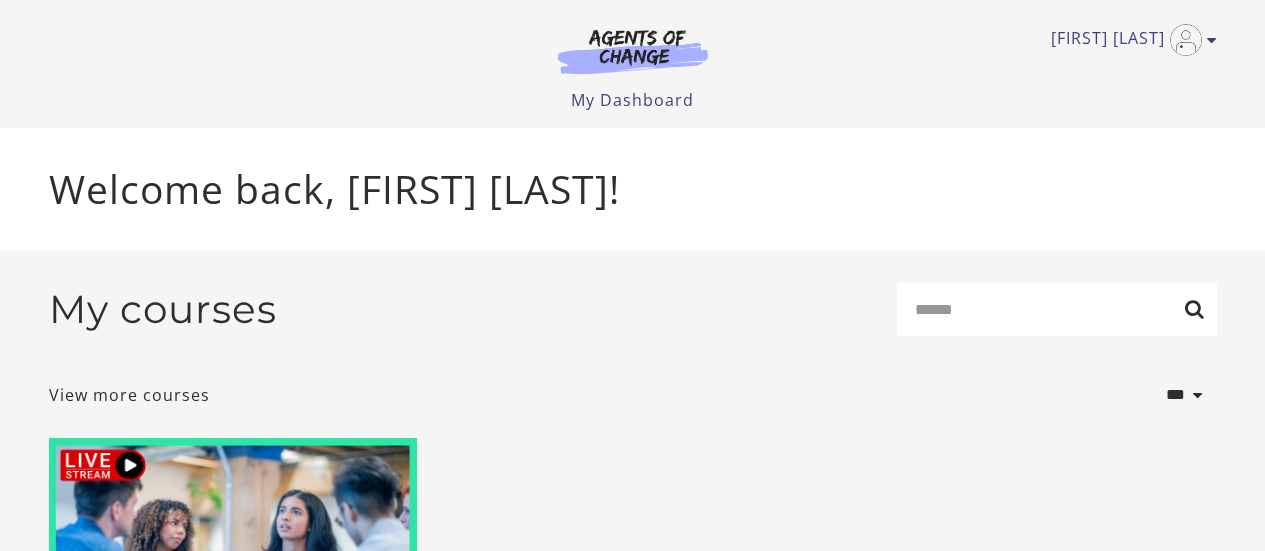 scroll, scrollTop: 0, scrollLeft: 0, axis: both 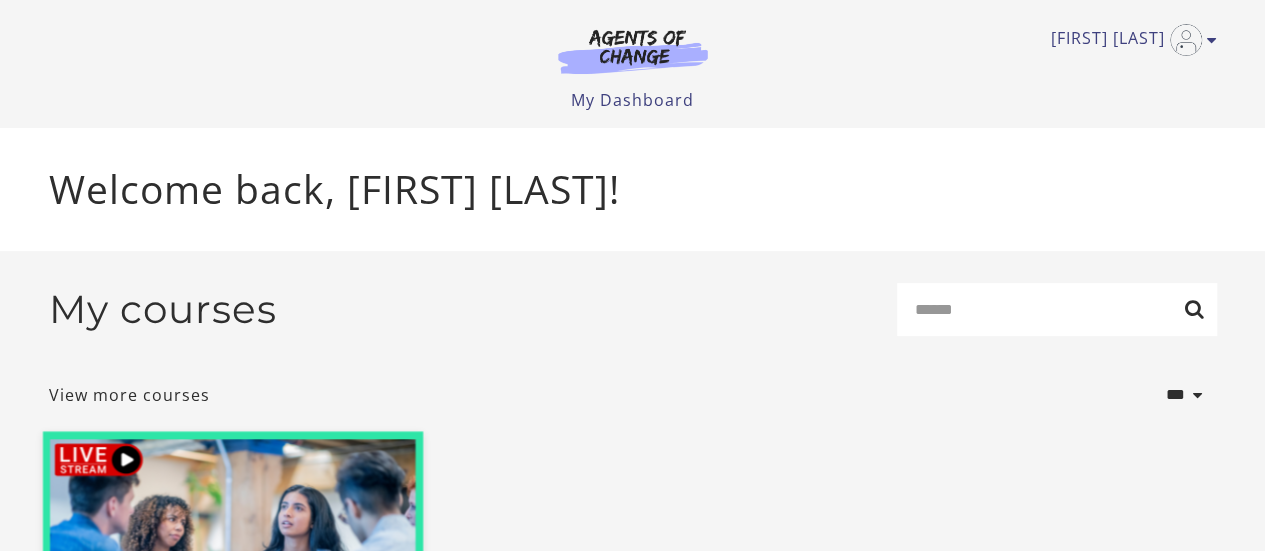 click at bounding box center [232, 533] 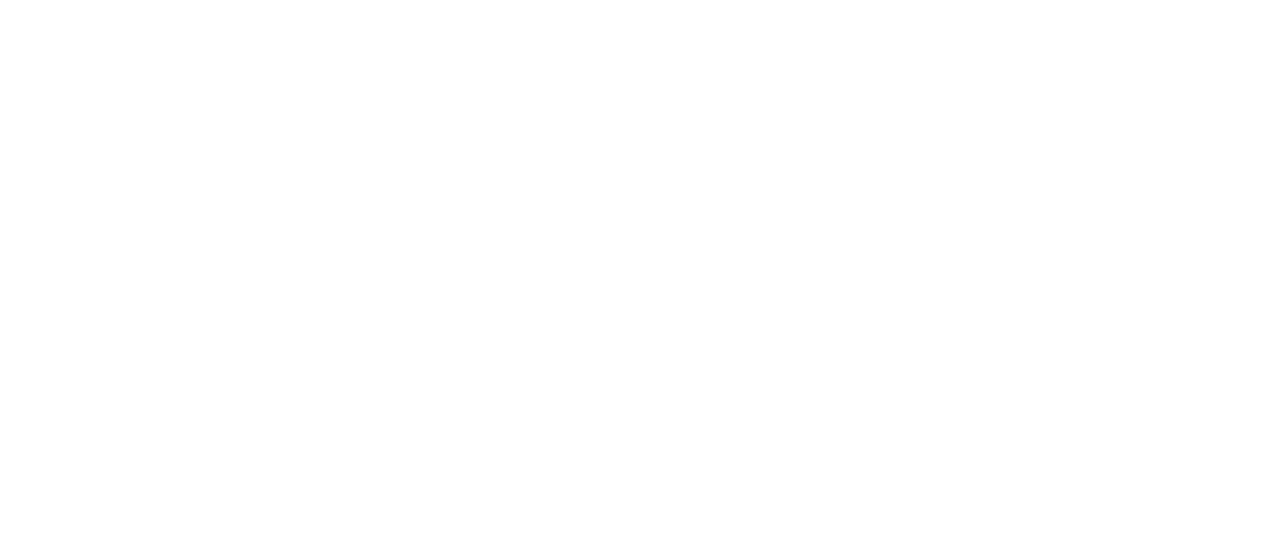scroll, scrollTop: 0, scrollLeft: 0, axis: both 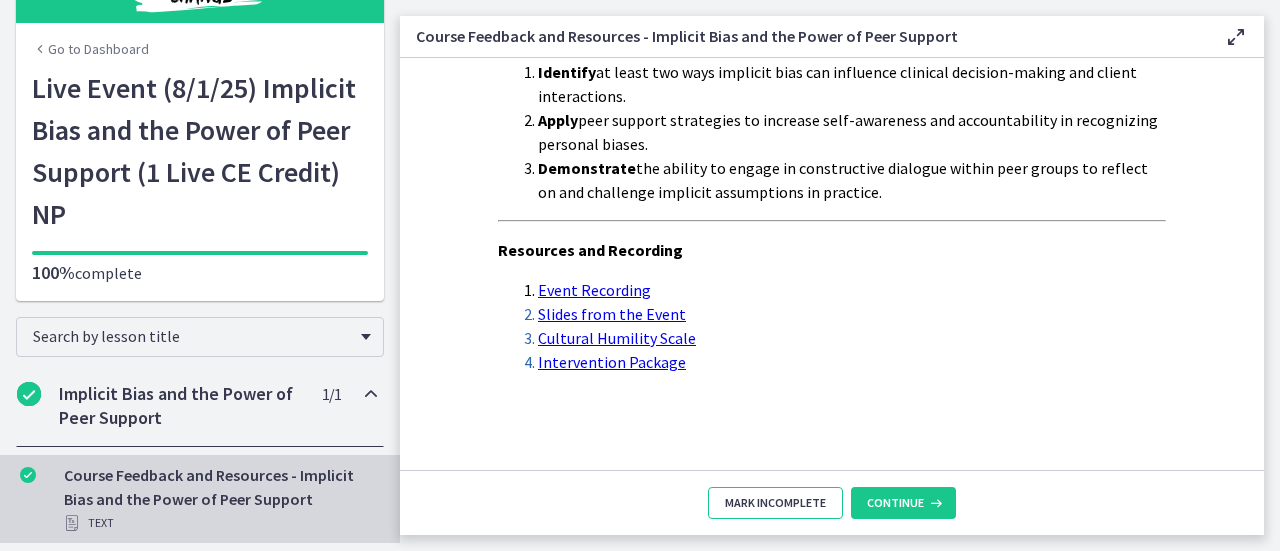 click on "Mark Incomplete" at bounding box center (775, 503) 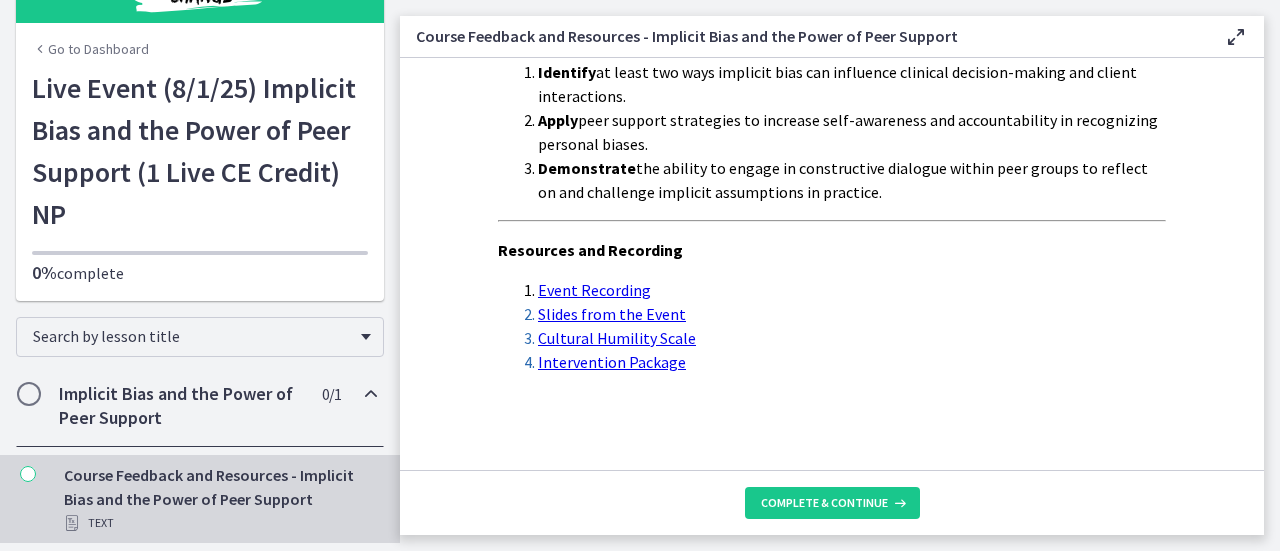 click at bounding box center (29, 394) 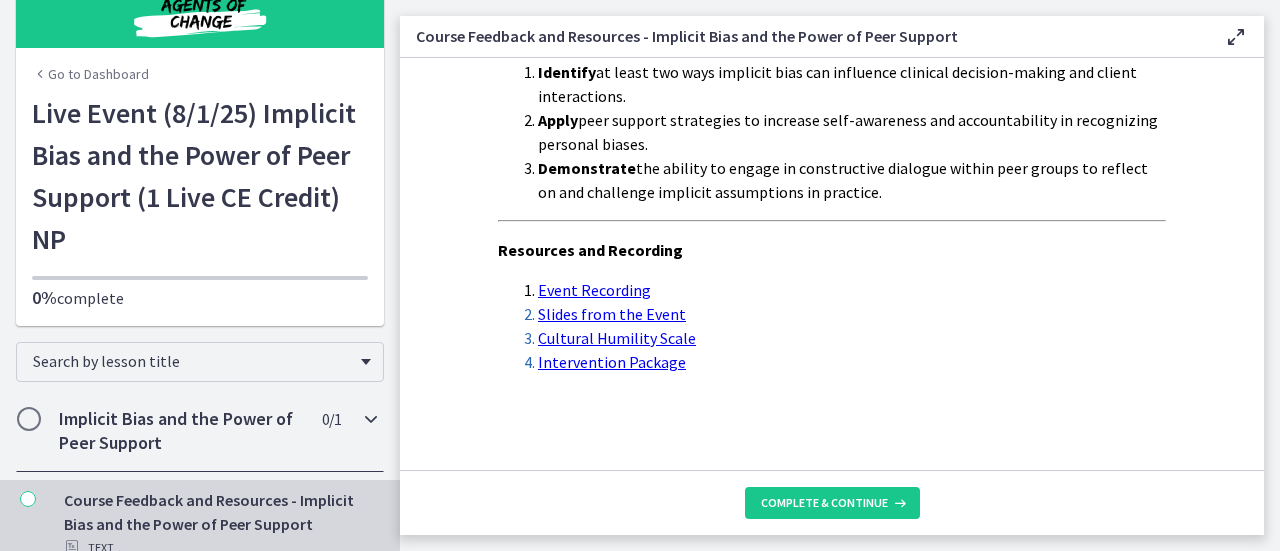 scroll, scrollTop: 0, scrollLeft: 0, axis: both 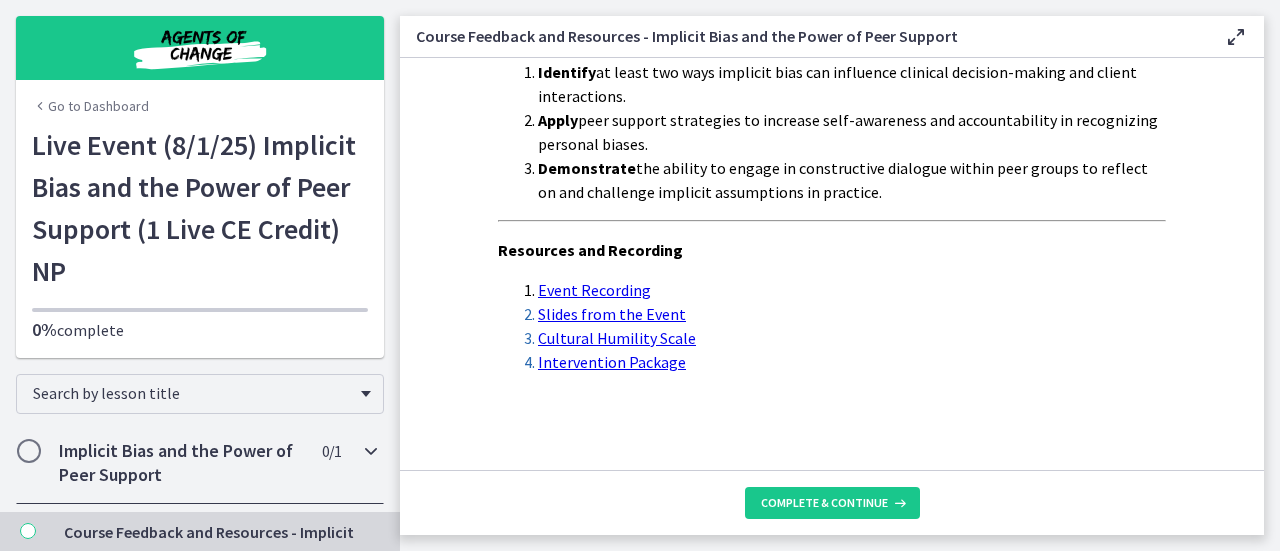 click on "Go to Dashboard
Go to Dashboard
Live Event (8/1/25) Implicit Bias and the Power of Peer Support (1 Live CE Credit) NP
0%  complete
Search by lesson title
Implicit Bias and the Power of Peer Support
0  /  1
Completed
Course Feedback and Resources - Implicit Bias and the Power of Peer Support
Text" at bounding box center [200, 291] 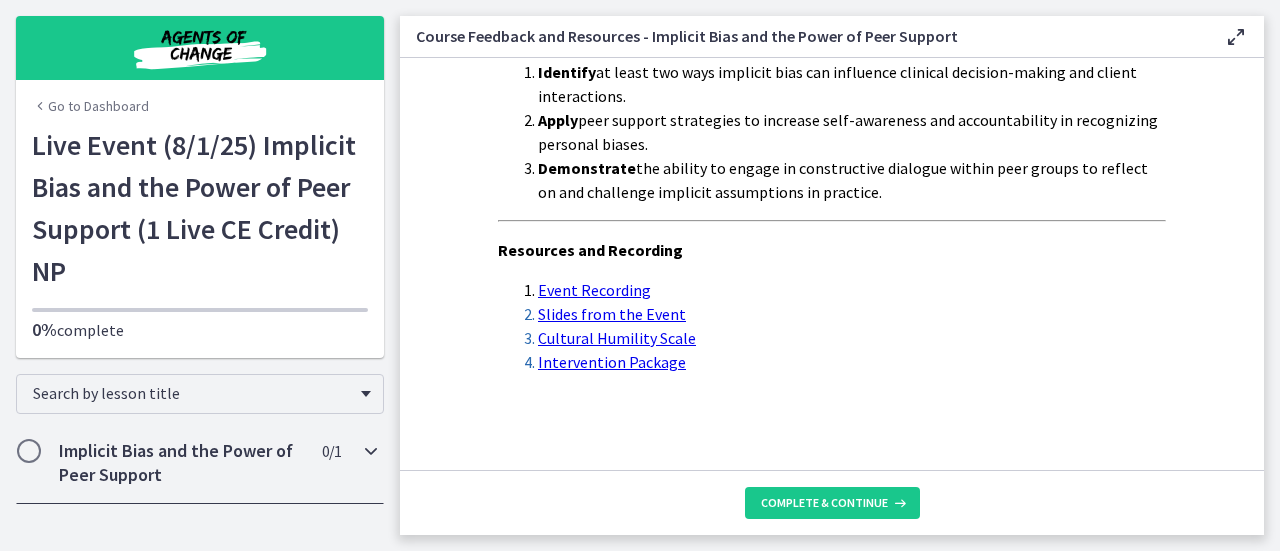 click at bounding box center (371, 451) 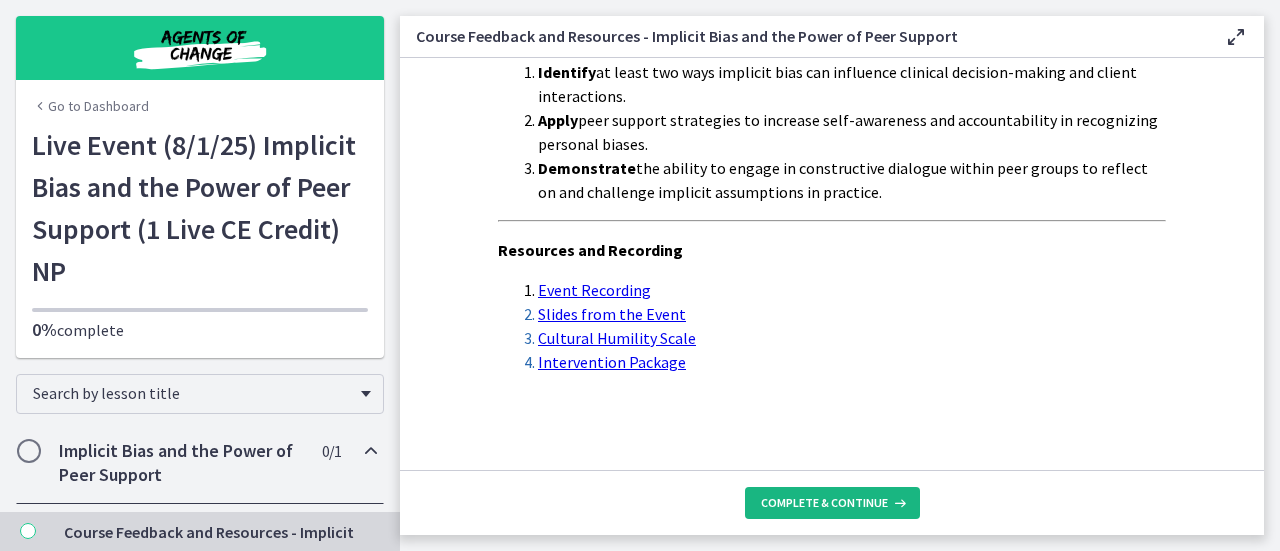 click on "Complete & continue" at bounding box center [824, 503] 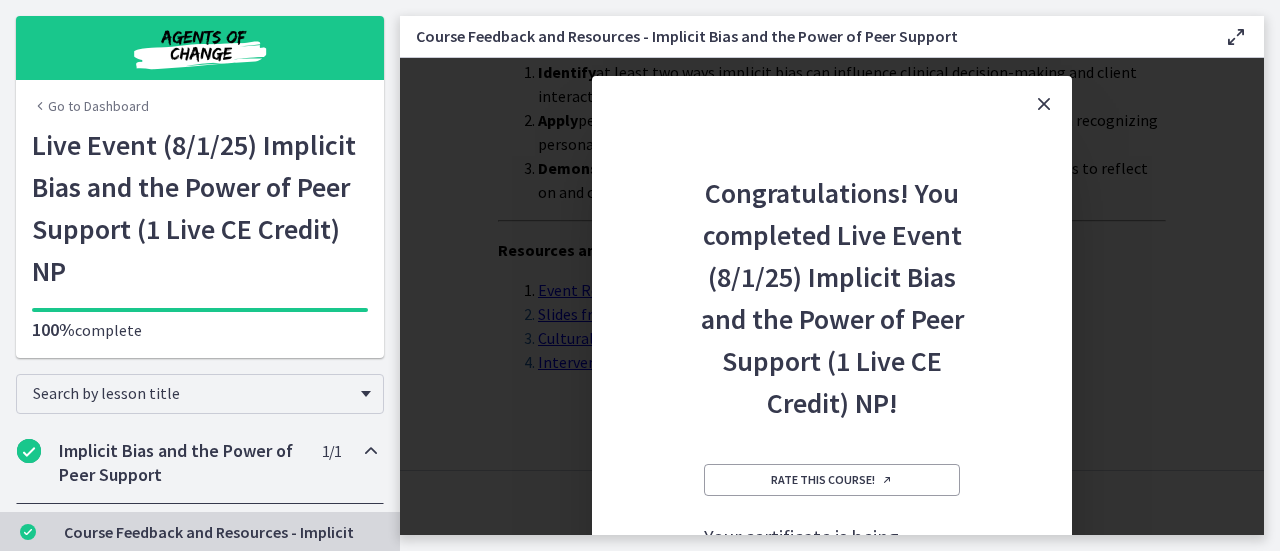 click on "Congratulations! You completed Live Event (8/1/25) Implicit Bias and the Power of Peer Support (1 Live CE Credit) NP!
Rate this course!
Your certificate is being generated and will be available soon
Go to My Account > Certificates" at bounding box center (832, 441) 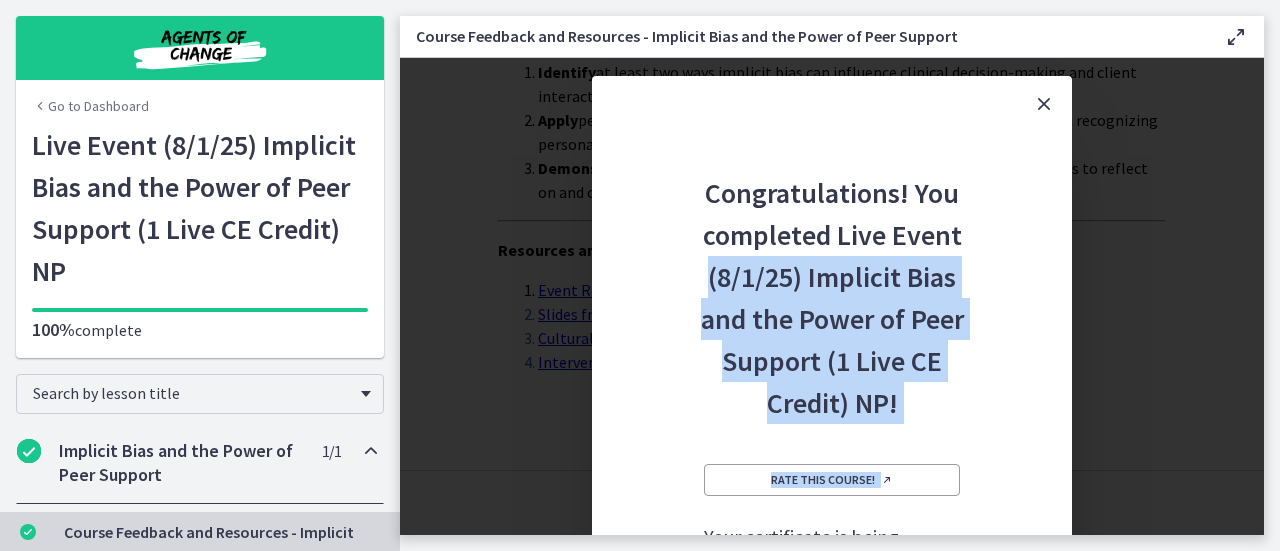 drag, startPoint x: 1040, startPoint y: 427, endPoint x: 1047, endPoint y: 255, distance: 172.14238 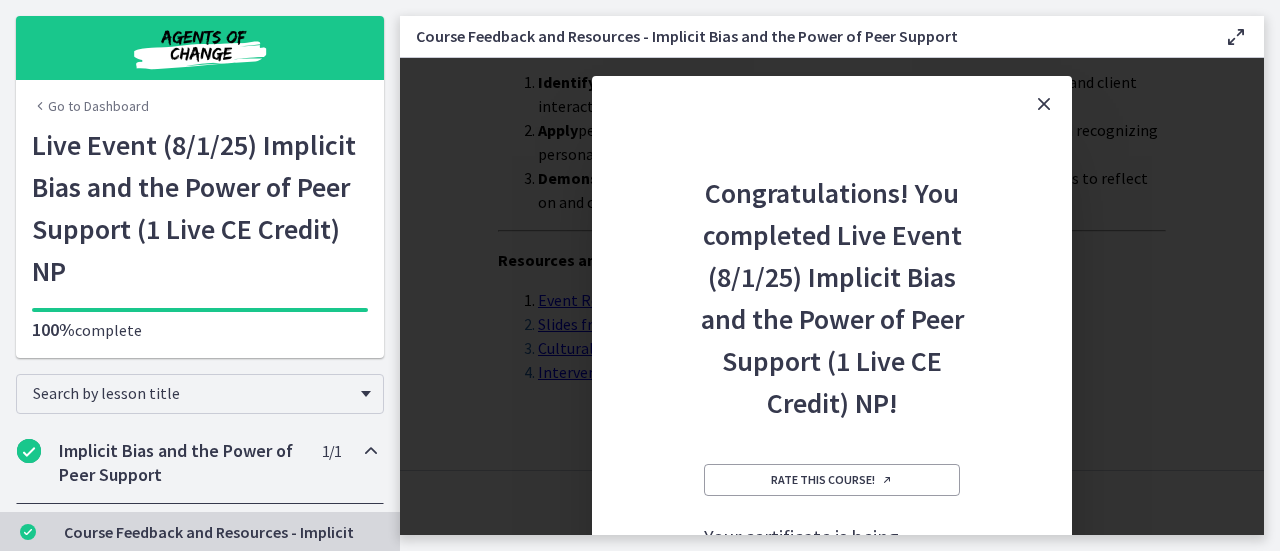 scroll, scrollTop: 266, scrollLeft: 0, axis: vertical 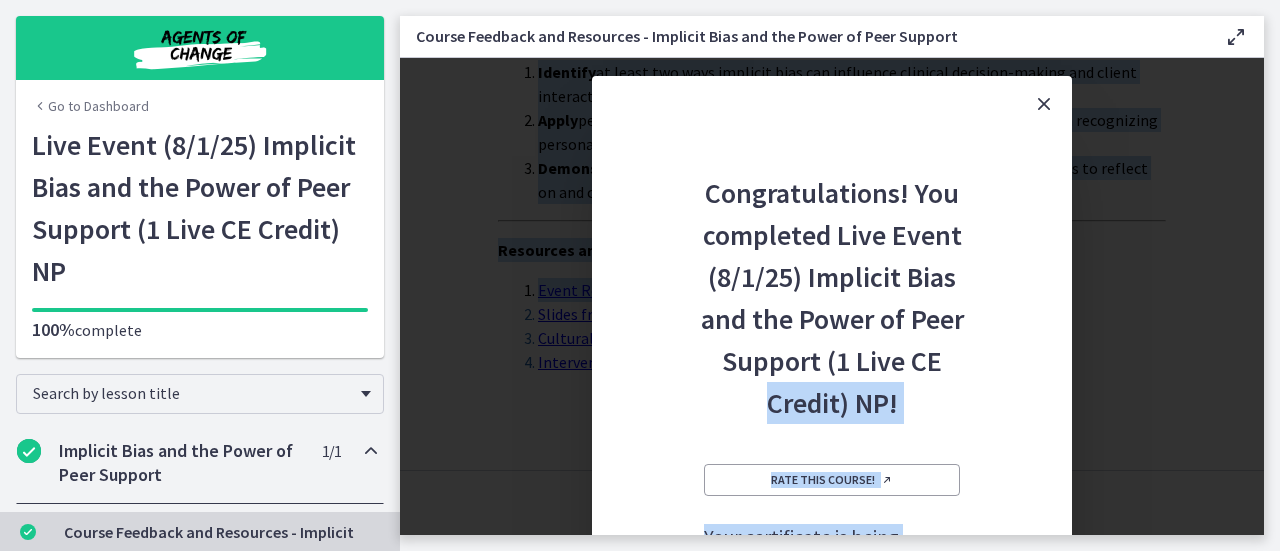 drag, startPoint x: 1279, startPoint y: 279, endPoint x: 1250, endPoint y: 345, distance: 72.09022 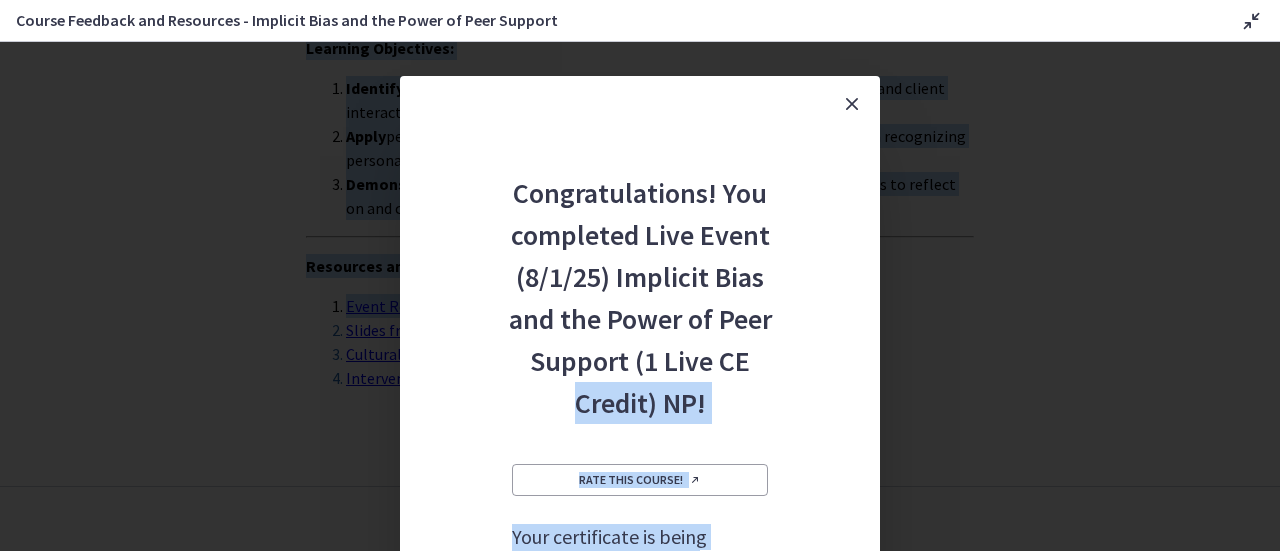 scroll, scrollTop: 234, scrollLeft: 0, axis: vertical 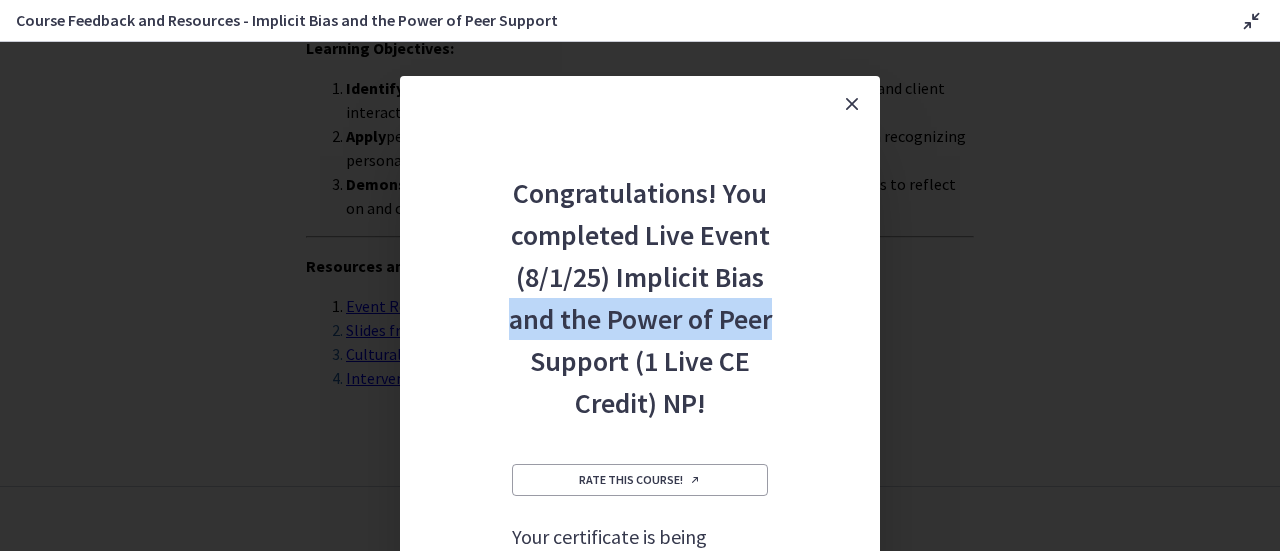 drag, startPoint x: 1269, startPoint y: 278, endPoint x: 1276, endPoint y: 336, distance: 58.420887 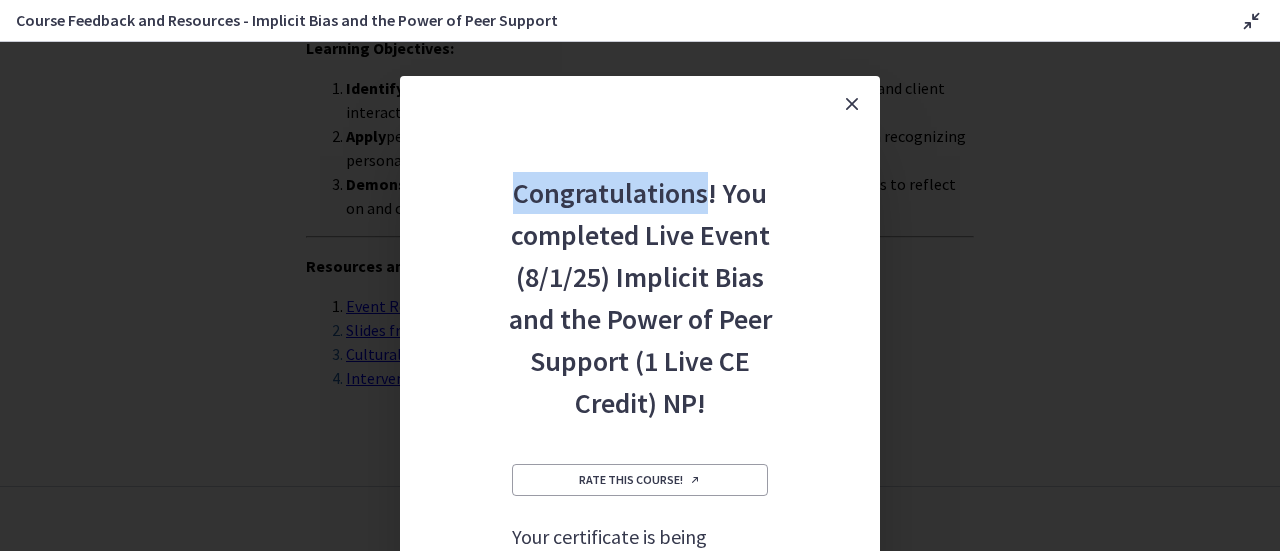 drag, startPoint x: 703, startPoint y: 141, endPoint x: 714, endPoint y: 123, distance: 21.095022 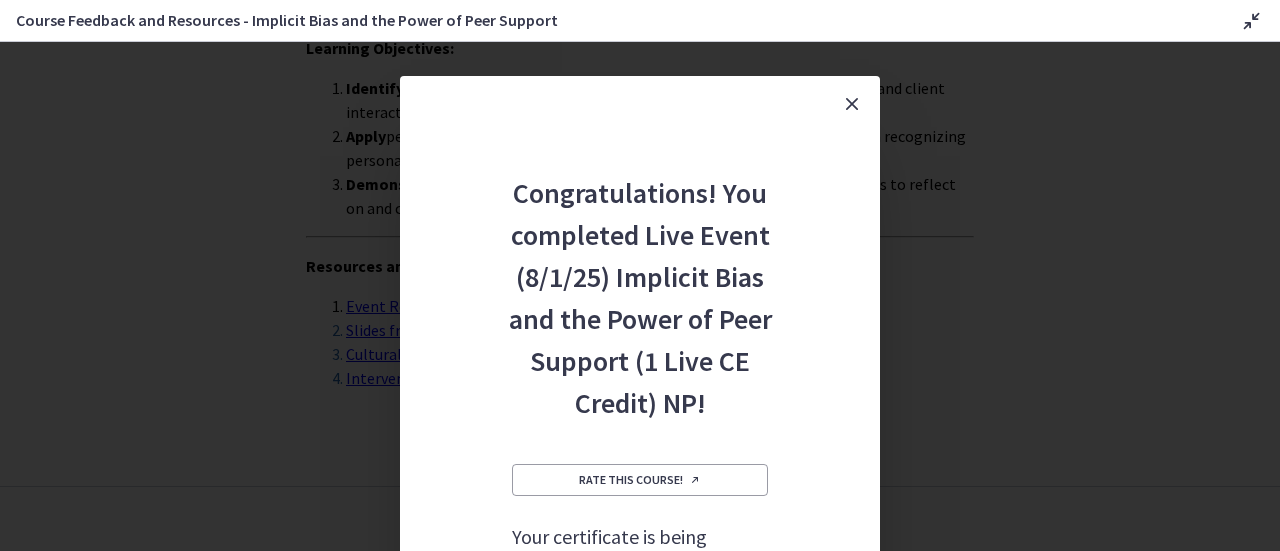 click at bounding box center [1252, 21] 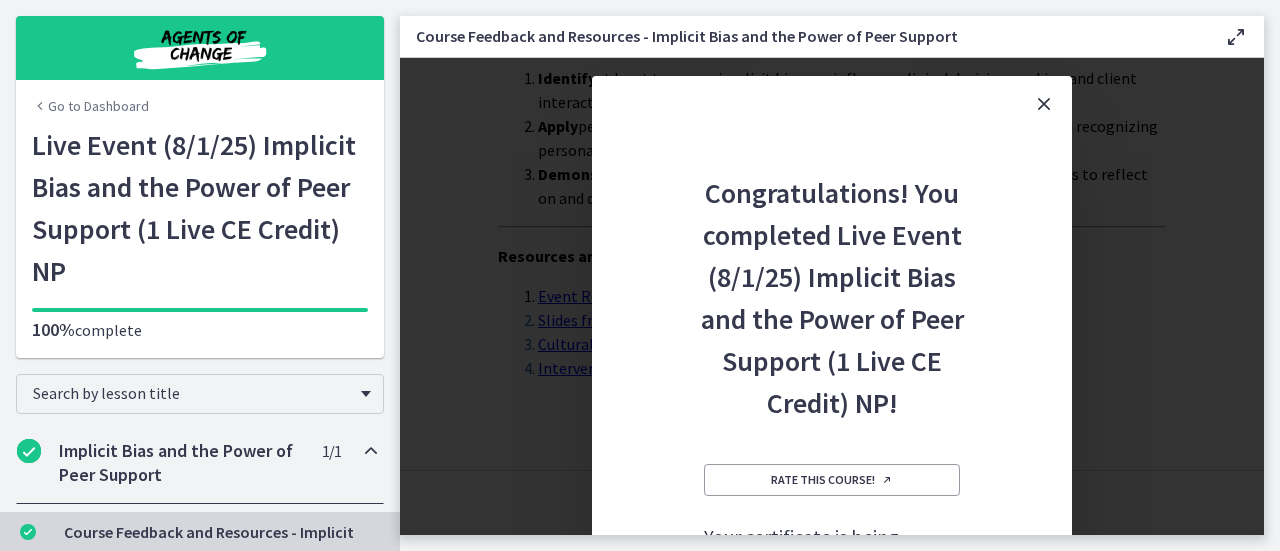 scroll, scrollTop: 266, scrollLeft: 0, axis: vertical 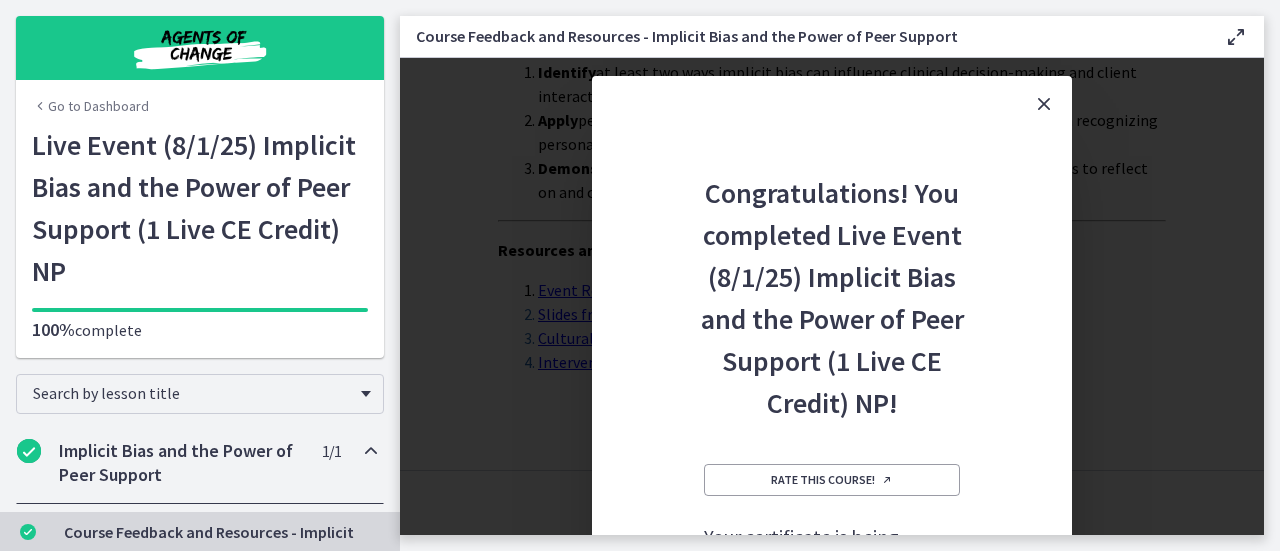 click on "Congratulations! You completed Live Event (8/1/25) Implicit Bias and the Power of Peer Support (1 Live CE Credit) NP!
Rate this course!
Your certificate is being generated and will be available soon
Go to My Account > Certificates" at bounding box center (832, 441) 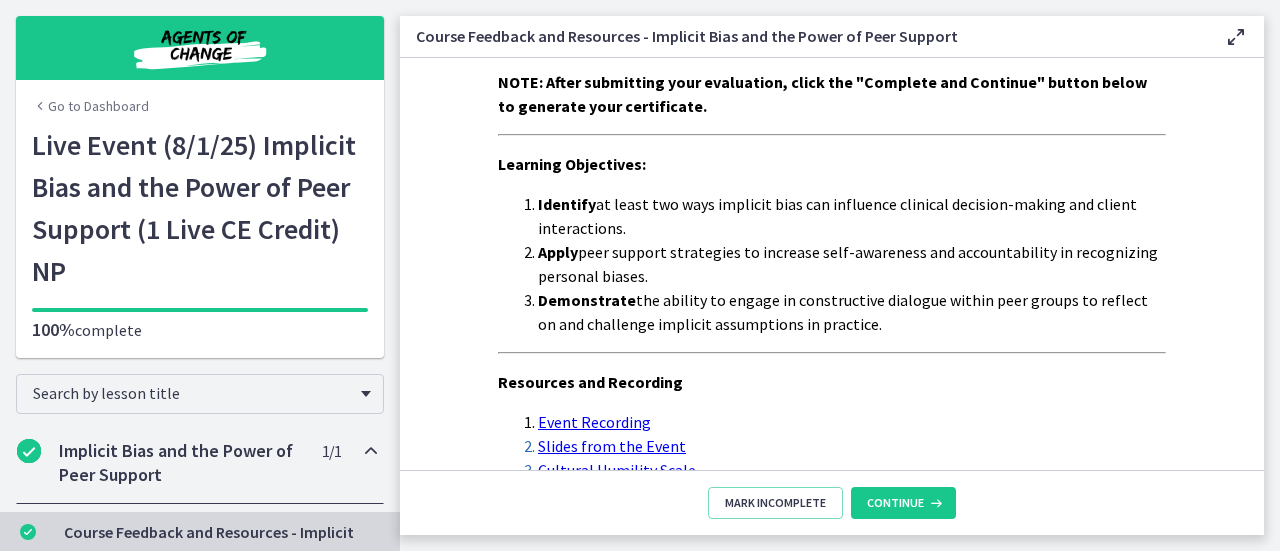 scroll, scrollTop: 266, scrollLeft: 0, axis: vertical 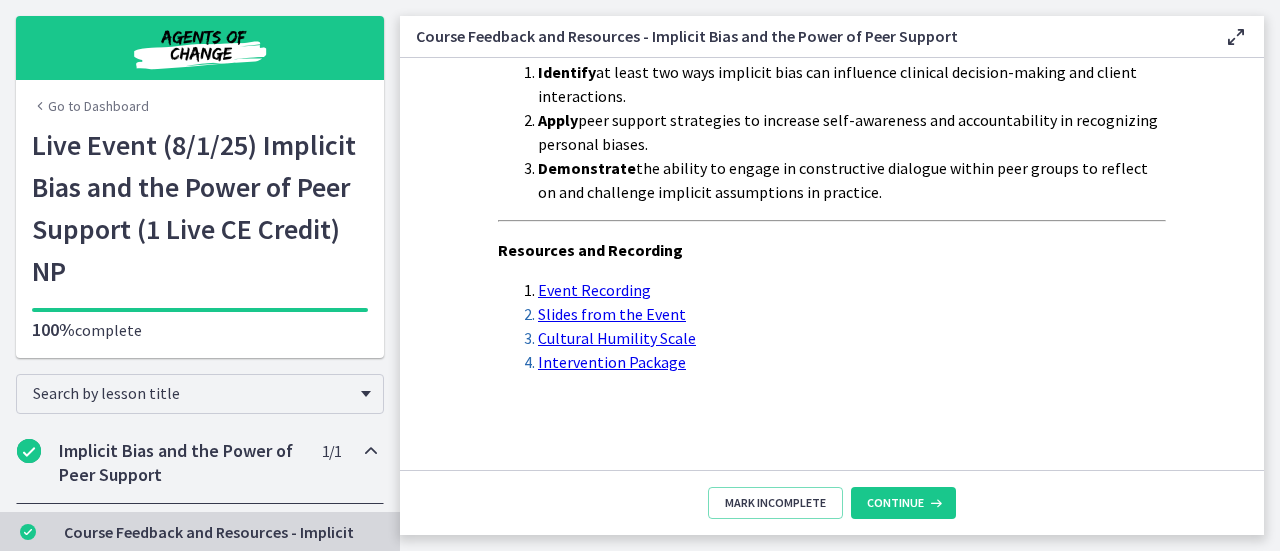 click on "Go to Dashboard" at bounding box center [90, 106] 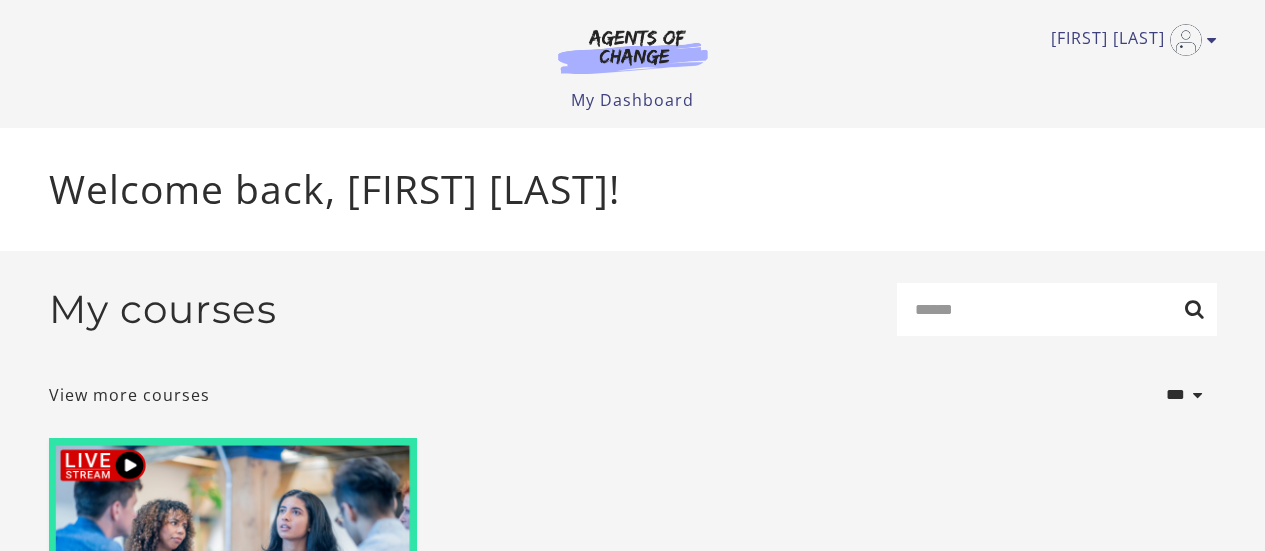 scroll, scrollTop: 0, scrollLeft: 0, axis: both 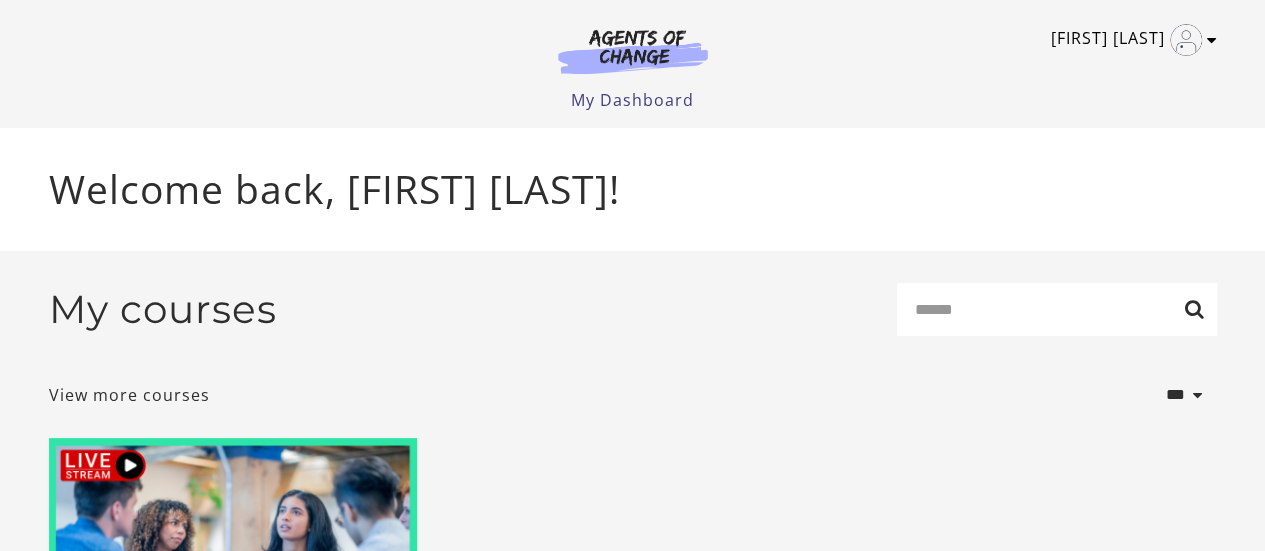click on "Naseera A" at bounding box center [1129, 40] 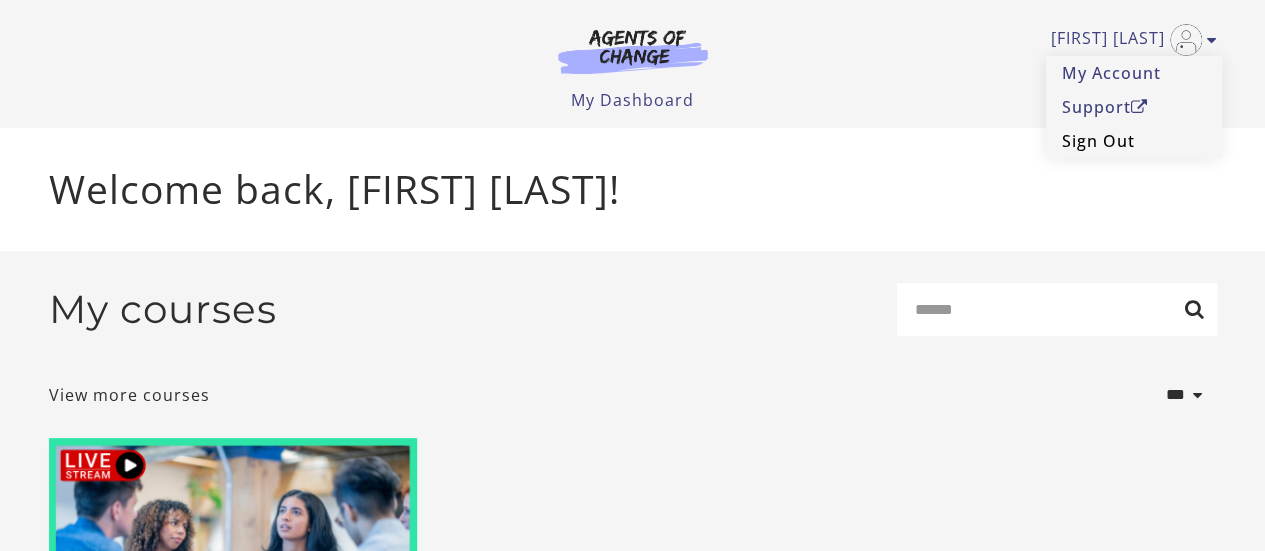 click on "Sign Out" at bounding box center (1134, 141) 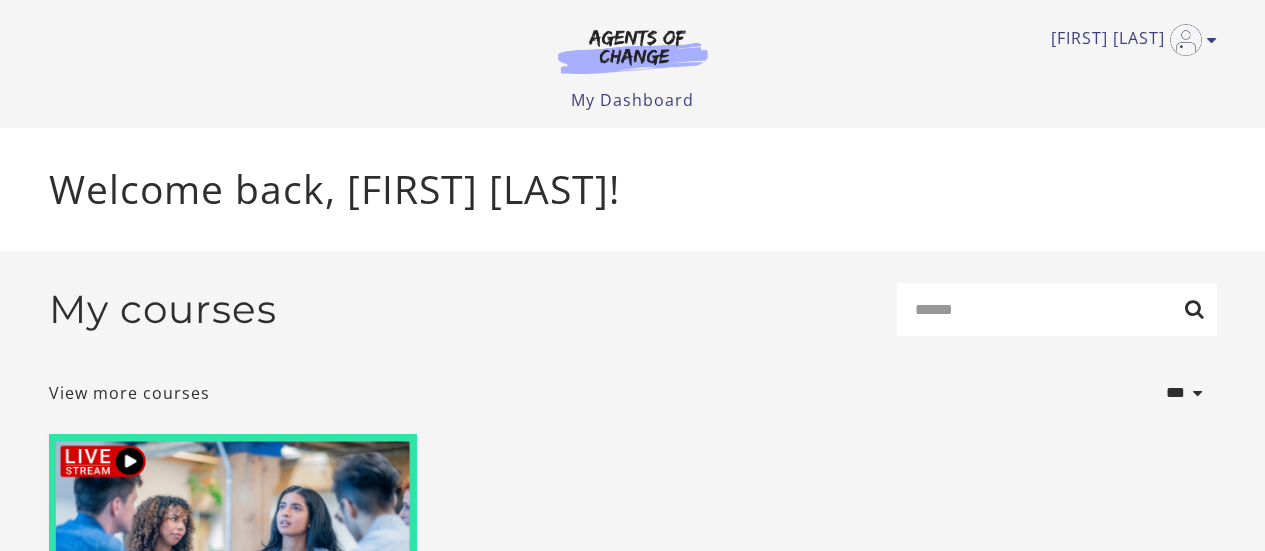 scroll, scrollTop: 0, scrollLeft: 0, axis: both 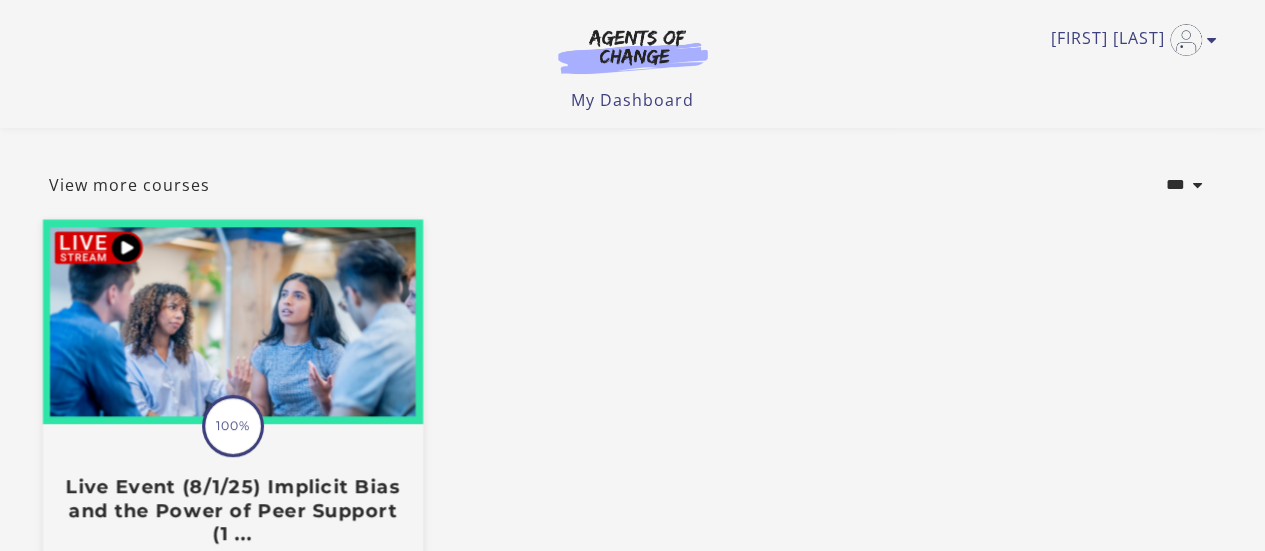 click at bounding box center [232, 321] 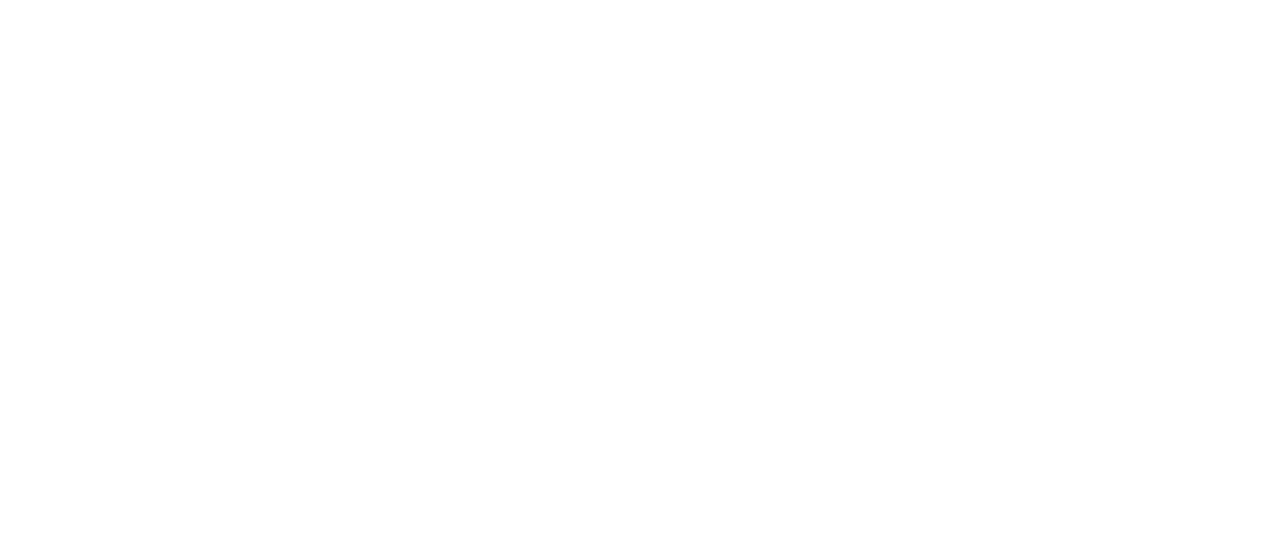 scroll, scrollTop: 0, scrollLeft: 0, axis: both 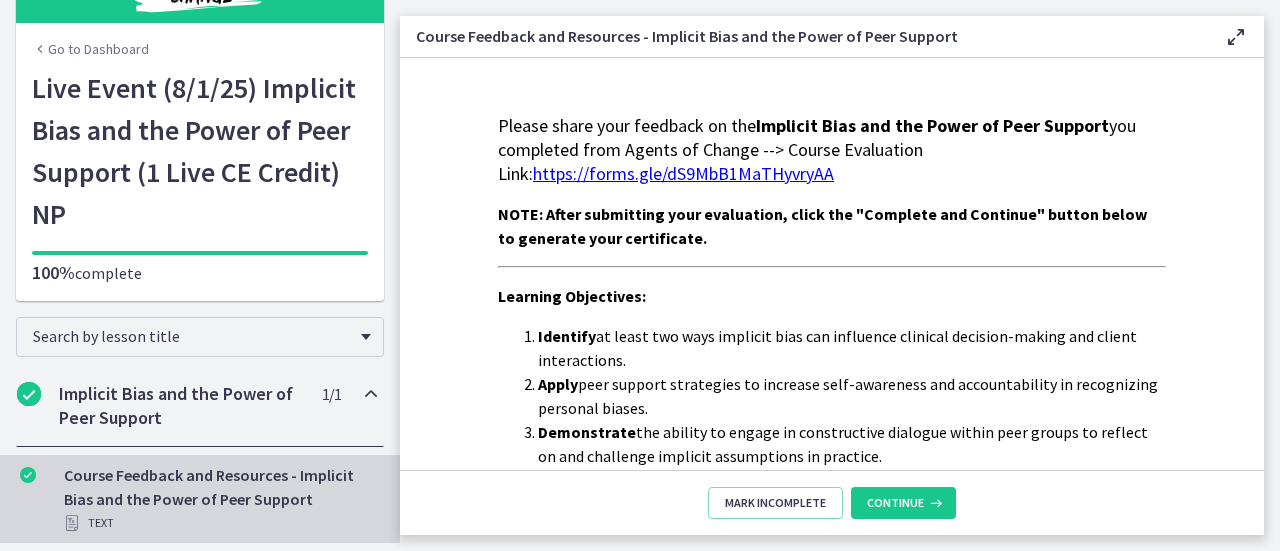 click at bounding box center (72, 523) 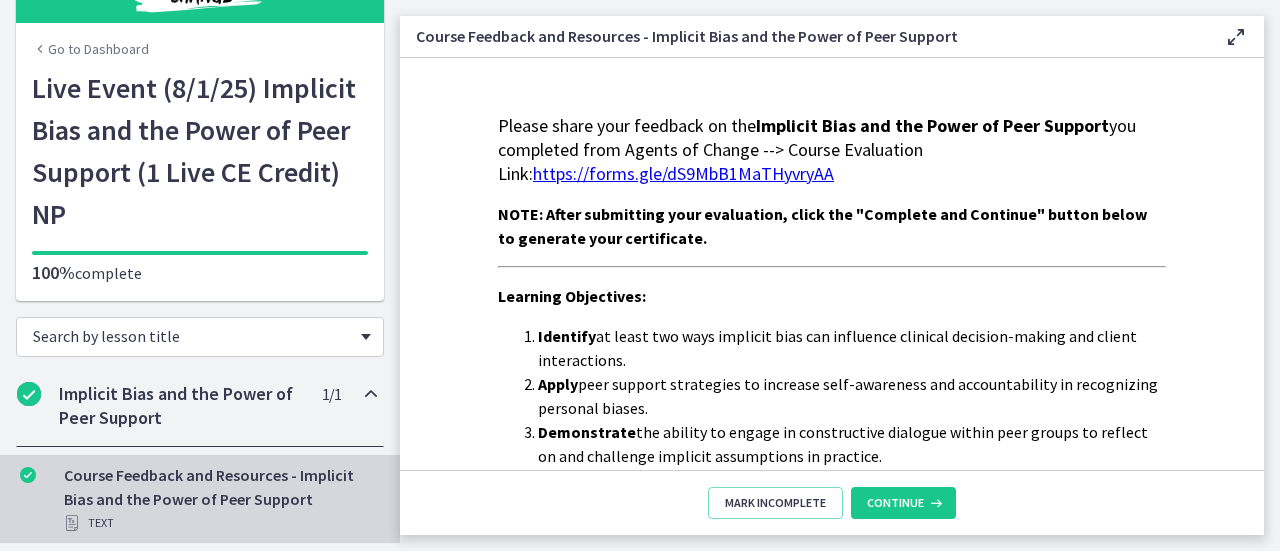 click on "Search by lesson title" at bounding box center (192, 336) 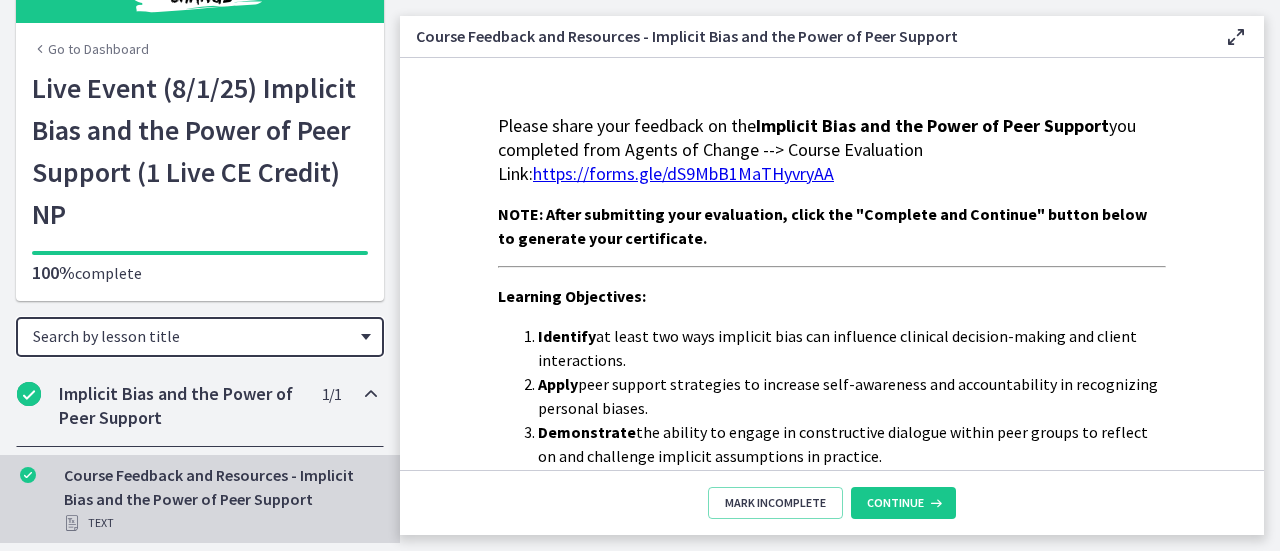 click on "Search by lesson title" at bounding box center (192, 336) 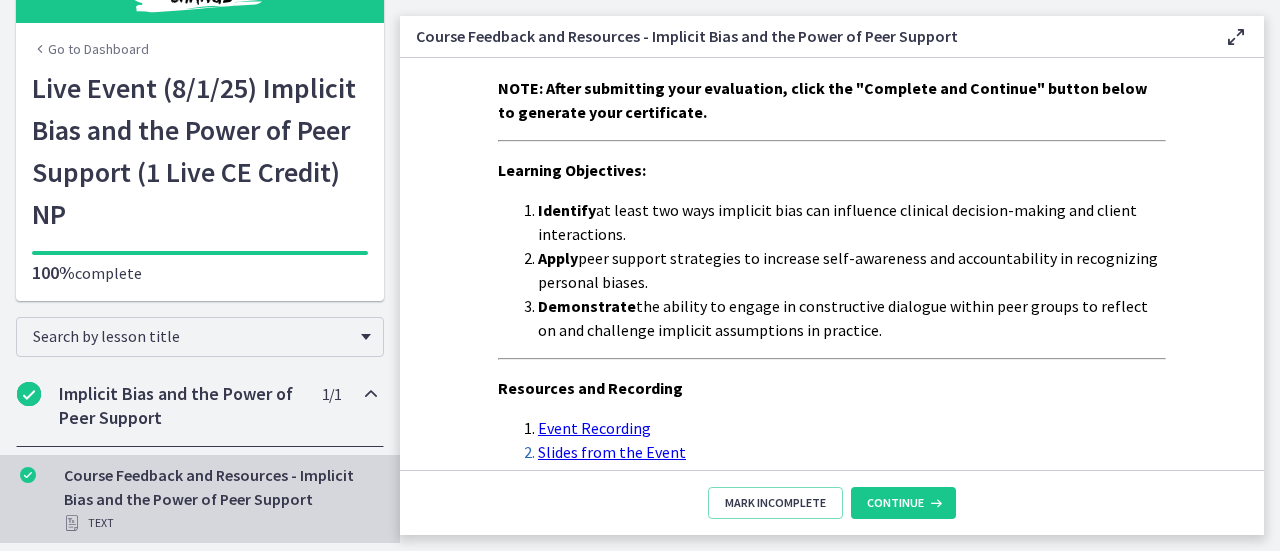 scroll, scrollTop: 266, scrollLeft: 0, axis: vertical 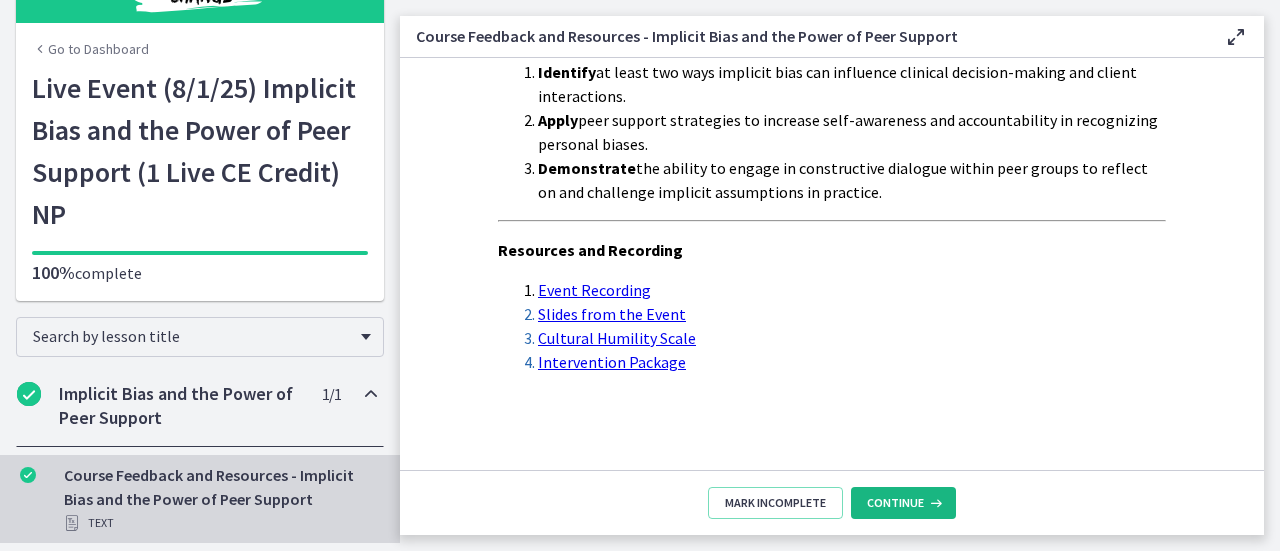click on "Continue" at bounding box center (903, 503) 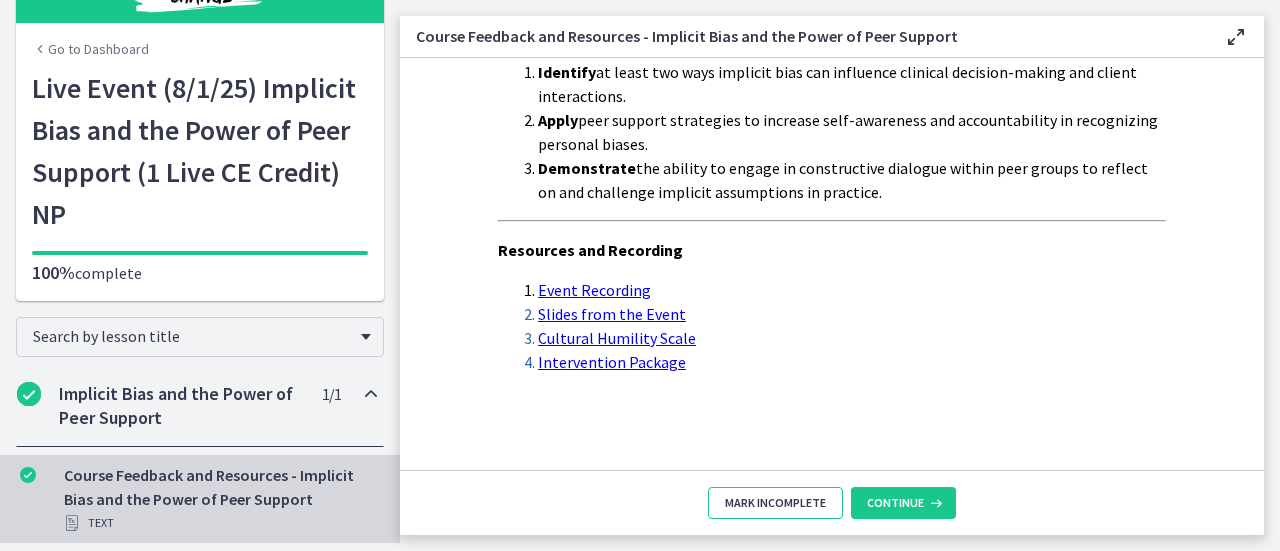 click on "Mark Incomplete" at bounding box center (775, 503) 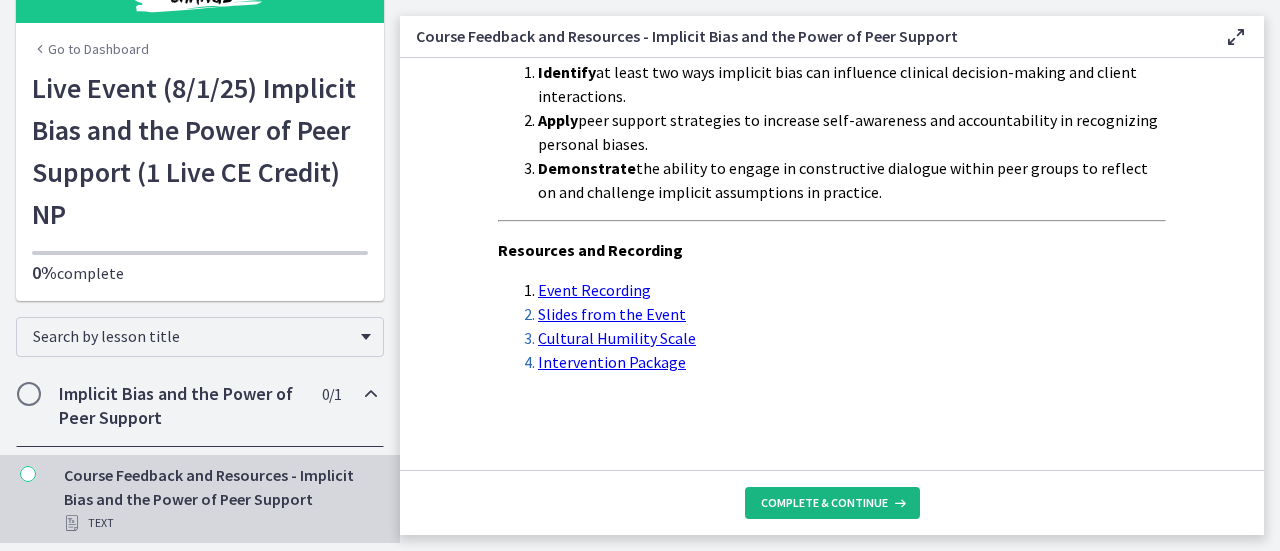 click on "Complete & continue" at bounding box center (824, 503) 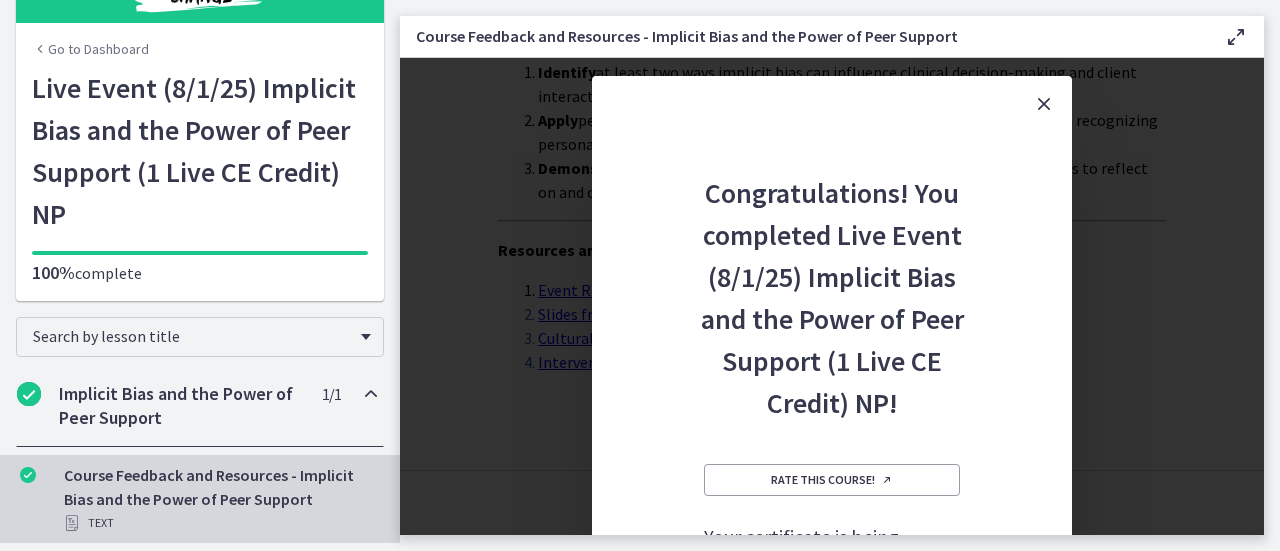 click on "Rate this course!
Your certificate is being generated and will be available soon
Go to My Account > Certificates" at bounding box center [832, 587] 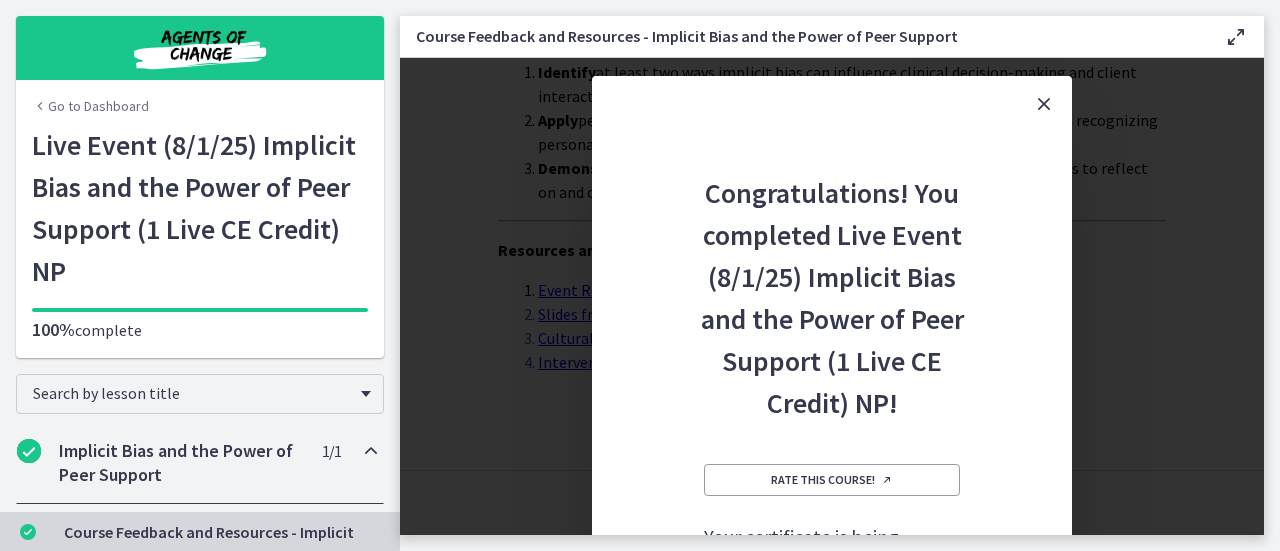 scroll, scrollTop: 57, scrollLeft: 0, axis: vertical 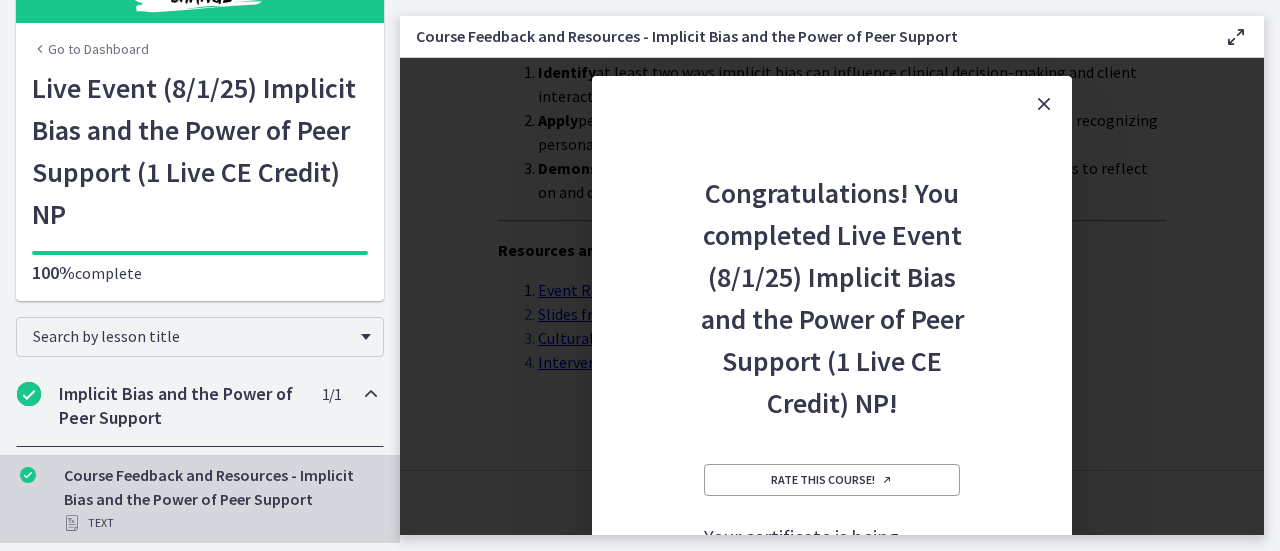 click on "Course Feedback and Resources - Implicit Bias and the Power of Peer Support
Enable fullscreen" at bounding box center [832, 37] 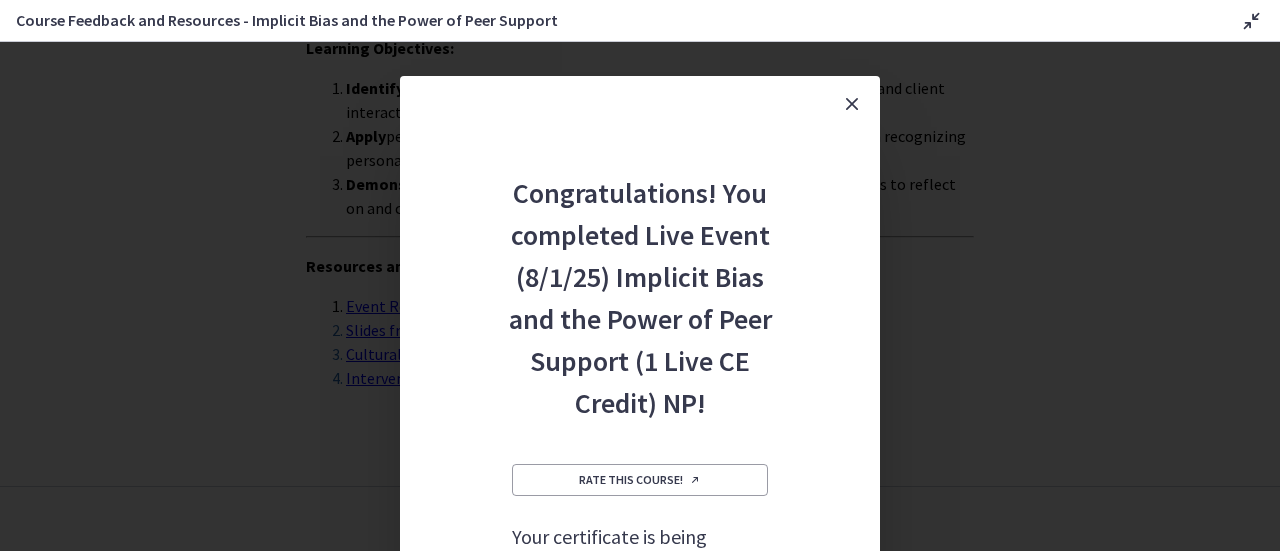 scroll, scrollTop: 234, scrollLeft: 0, axis: vertical 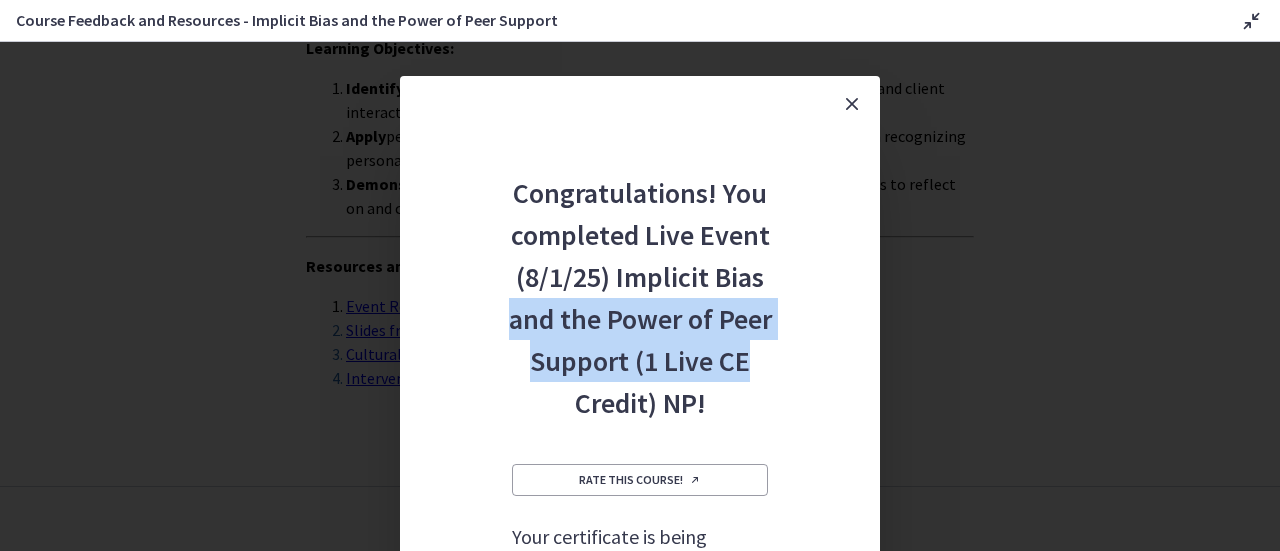 drag, startPoint x: 1278, startPoint y: 273, endPoint x: 1276, endPoint y: 369, distance: 96.02083 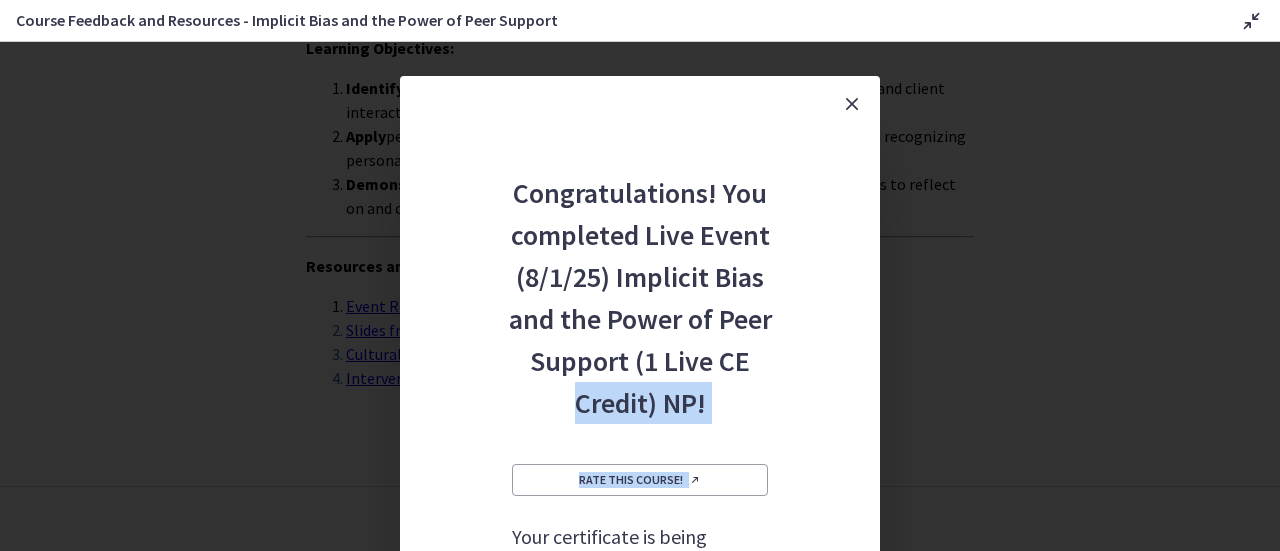 drag, startPoint x: 1279, startPoint y: 363, endPoint x: 1276, endPoint y: 429, distance: 66.068146 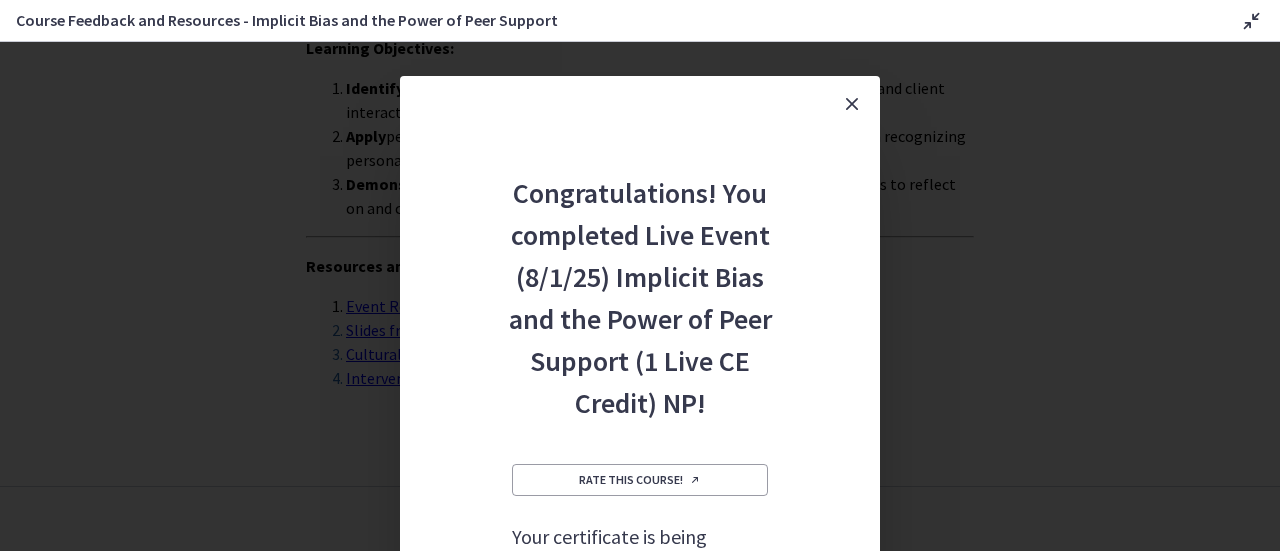 click on "Congratulations! You completed Live Event (8/1/25) Implicit Bias and the Power of Peer Support (1 Live CE Credit) NP!
Rate this course!
Your certificate is being generated and will be available soon
Go to My Account > Certificates" at bounding box center [640, 296] 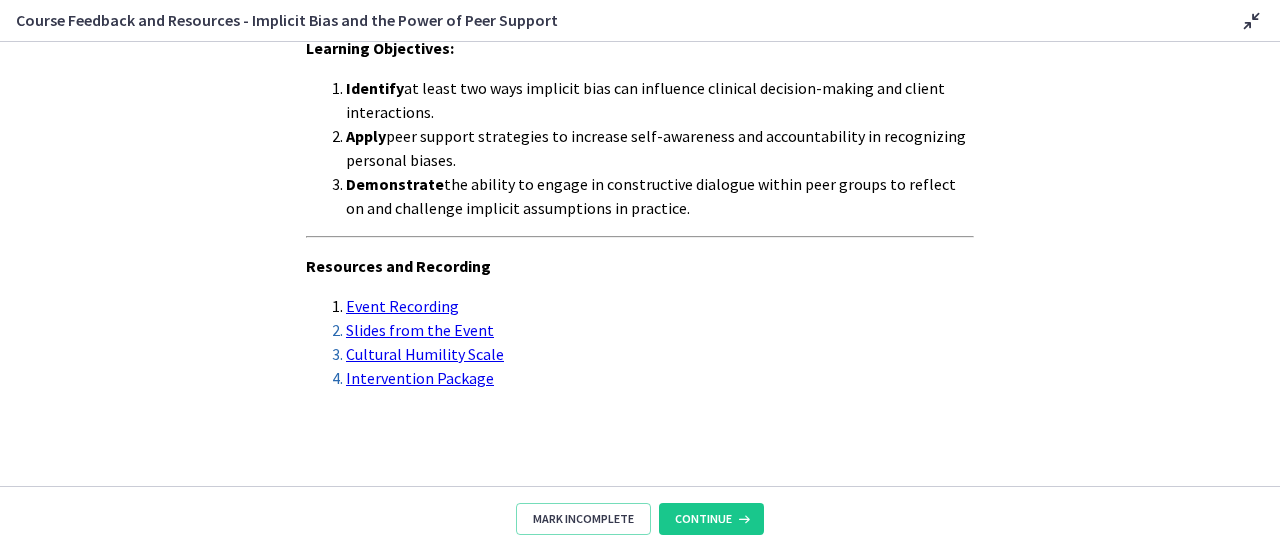 scroll, scrollTop: 0, scrollLeft: 0, axis: both 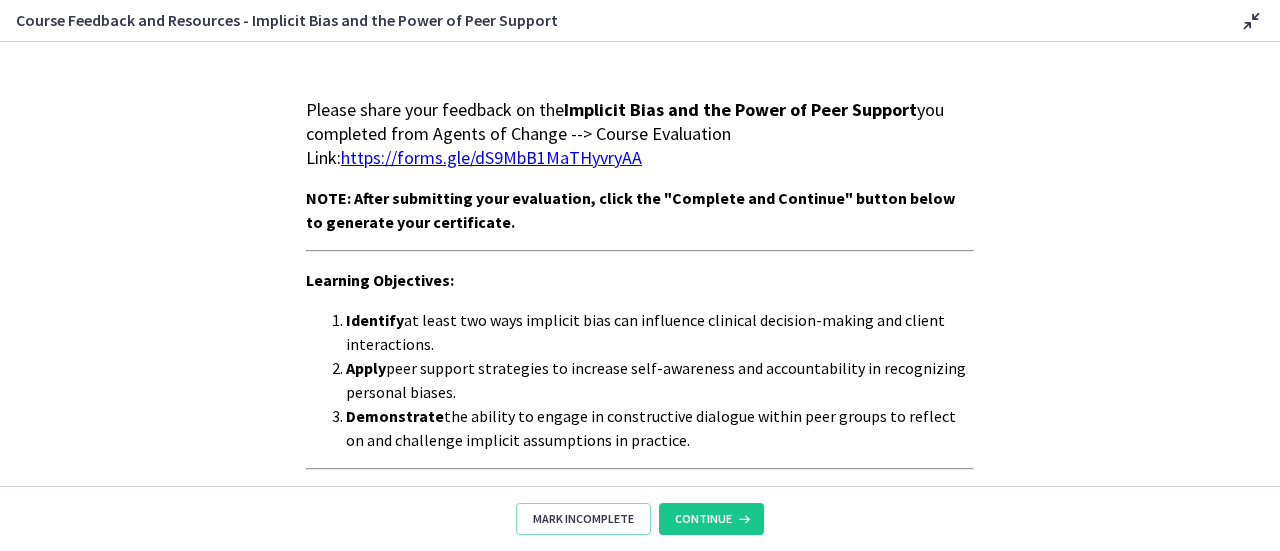 click at bounding box center (1252, 21) 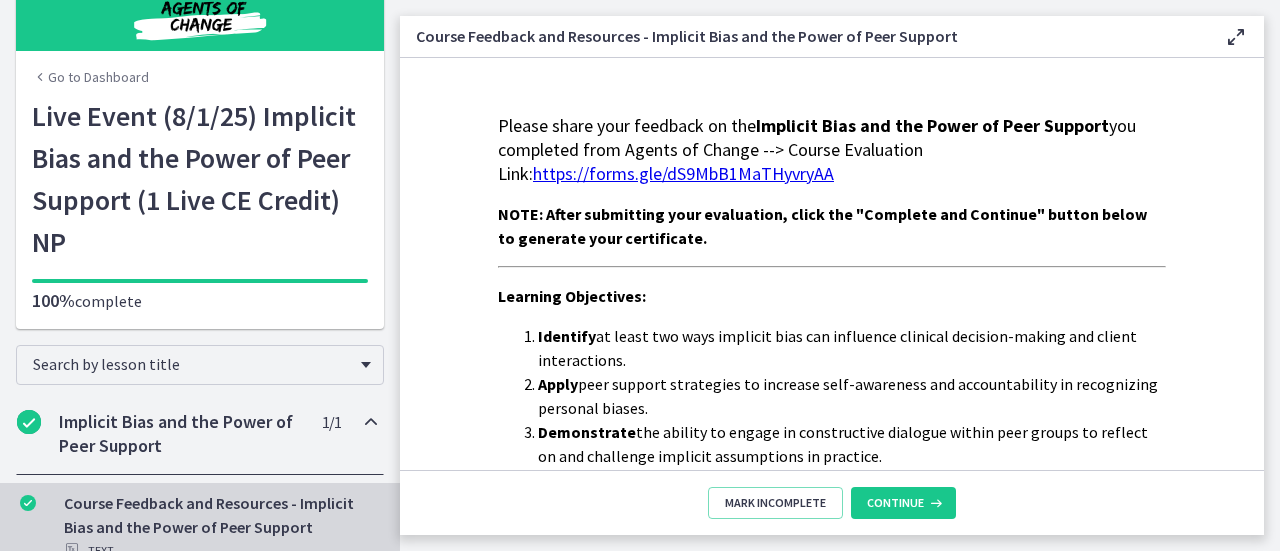 click on "Go to Dashboard" at bounding box center (90, 77) 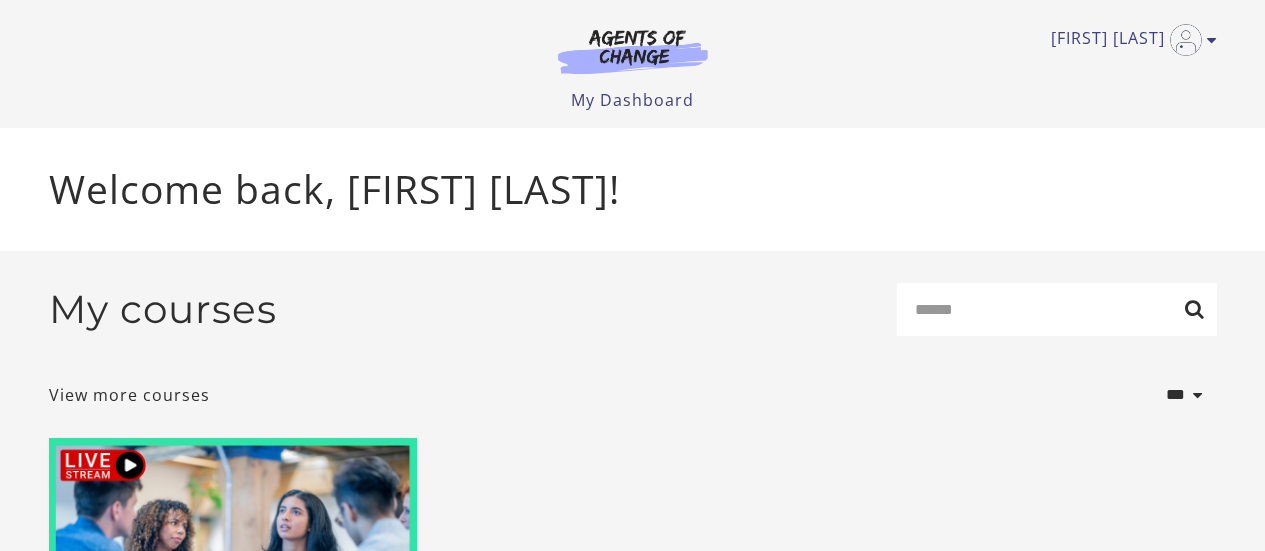 scroll, scrollTop: 0, scrollLeft: 0, axis: both 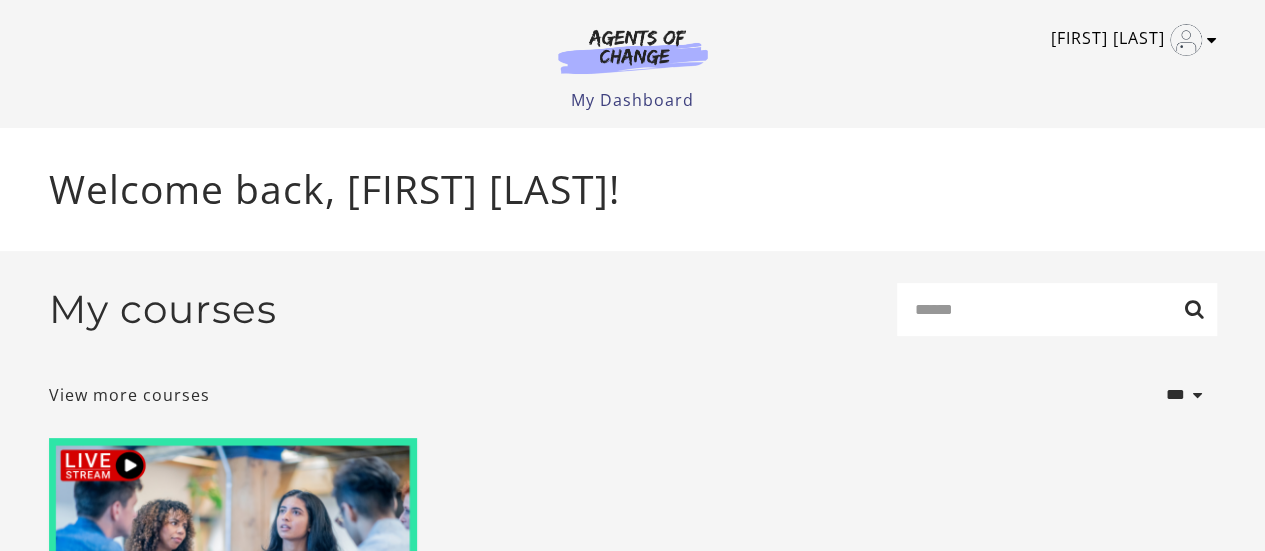 click at bounding box center [1212, 40] 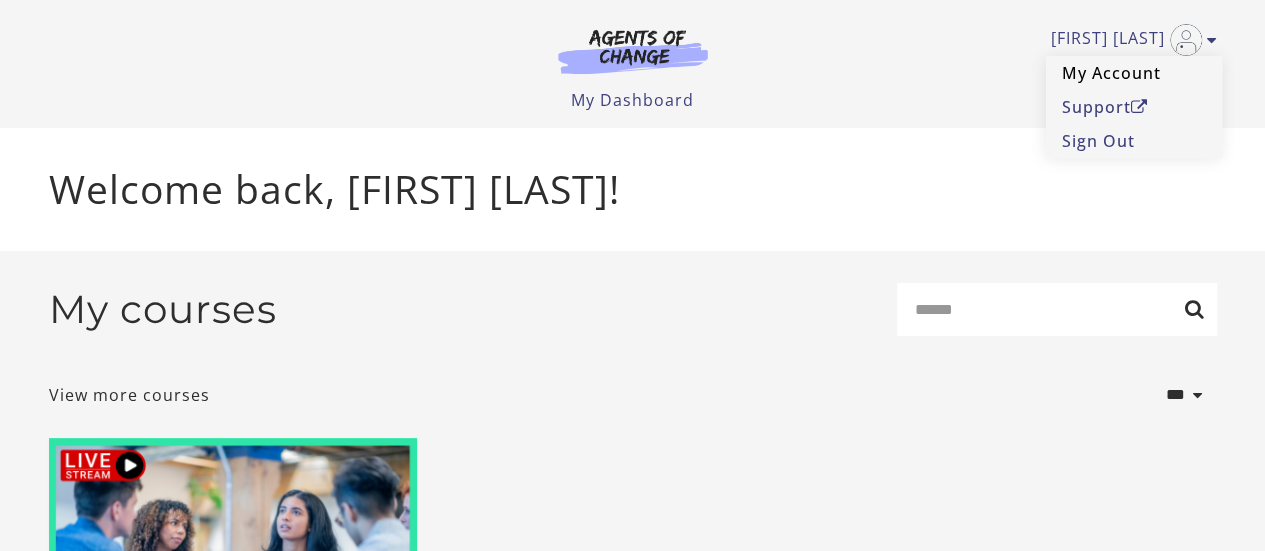 click on "My Account" at bounding box center [1134, 73] 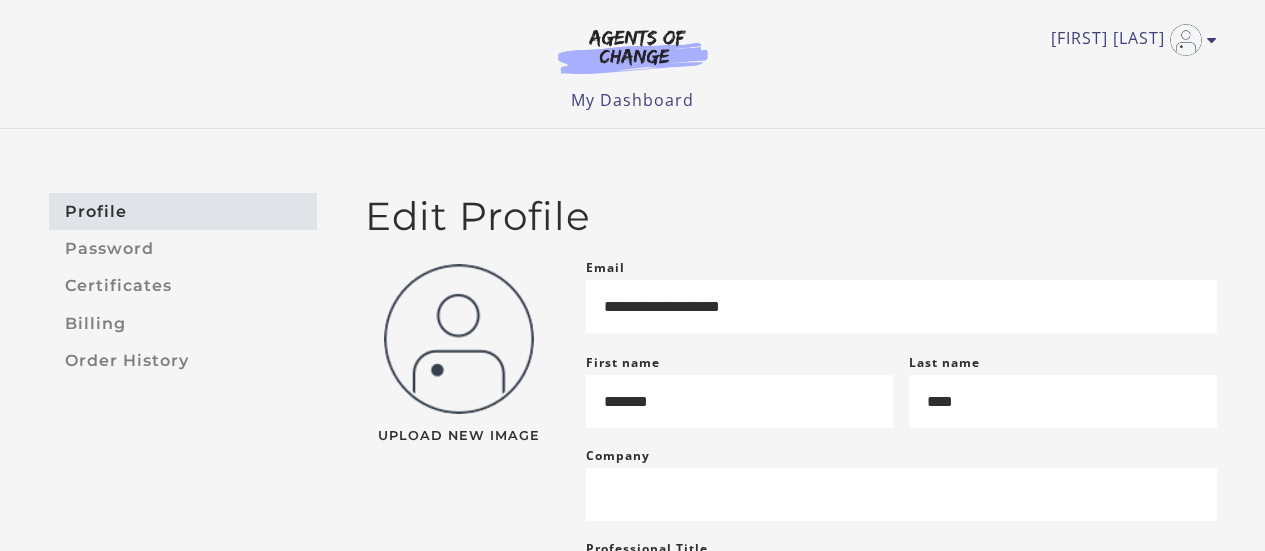 scroll, scrollTop: 0, scrollLeft: 0, axis: both 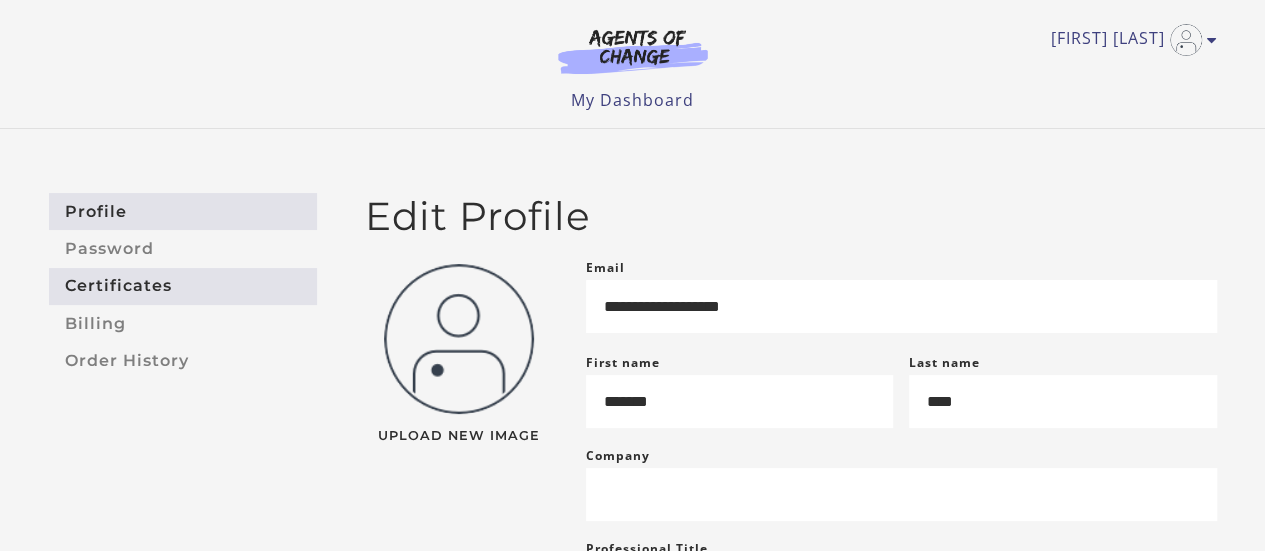 click on "Certificates" at bounding box center (183, 286) 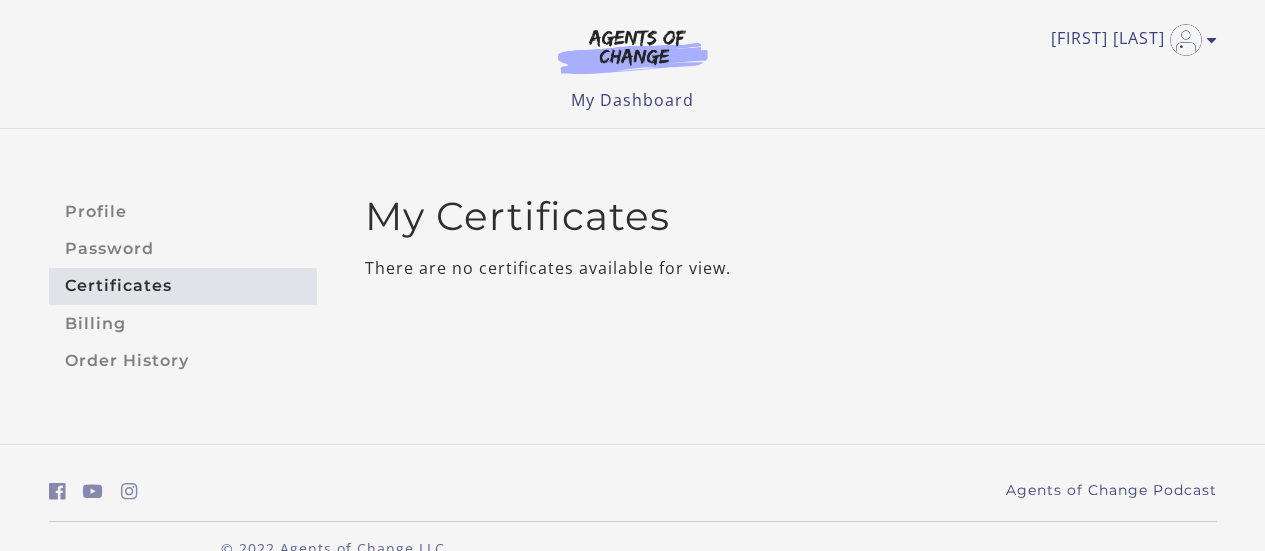scroll, scrollTop: 0, scrollLeft: 0, axis: both 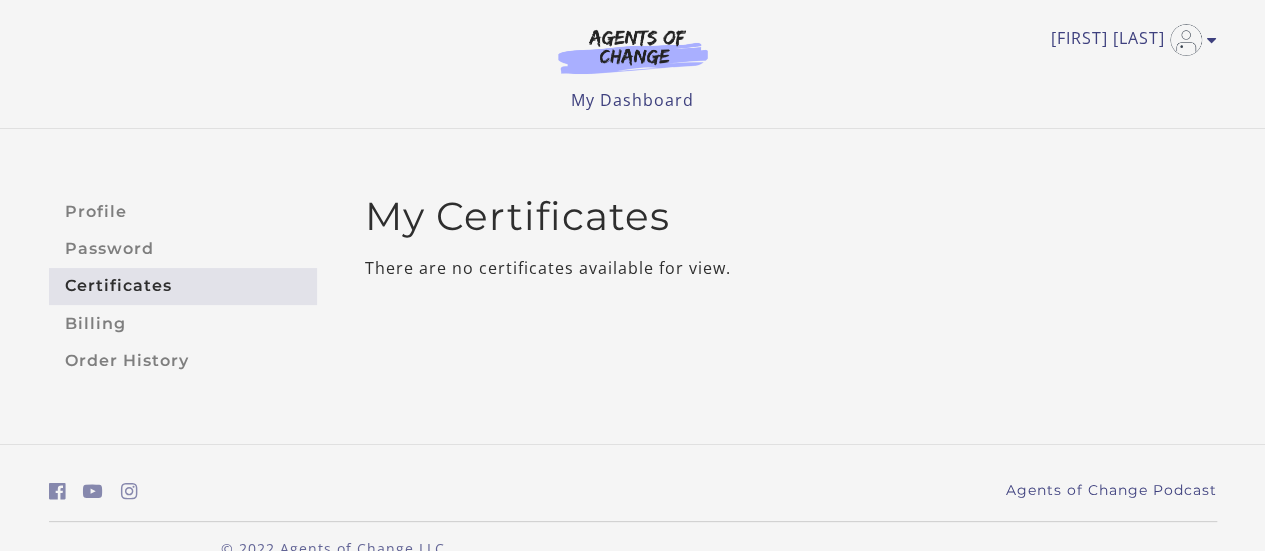 drag, startPoint x: 1279, startPoint y: 209, endPoint x: 1279, endPoint y: 186, distance: 23 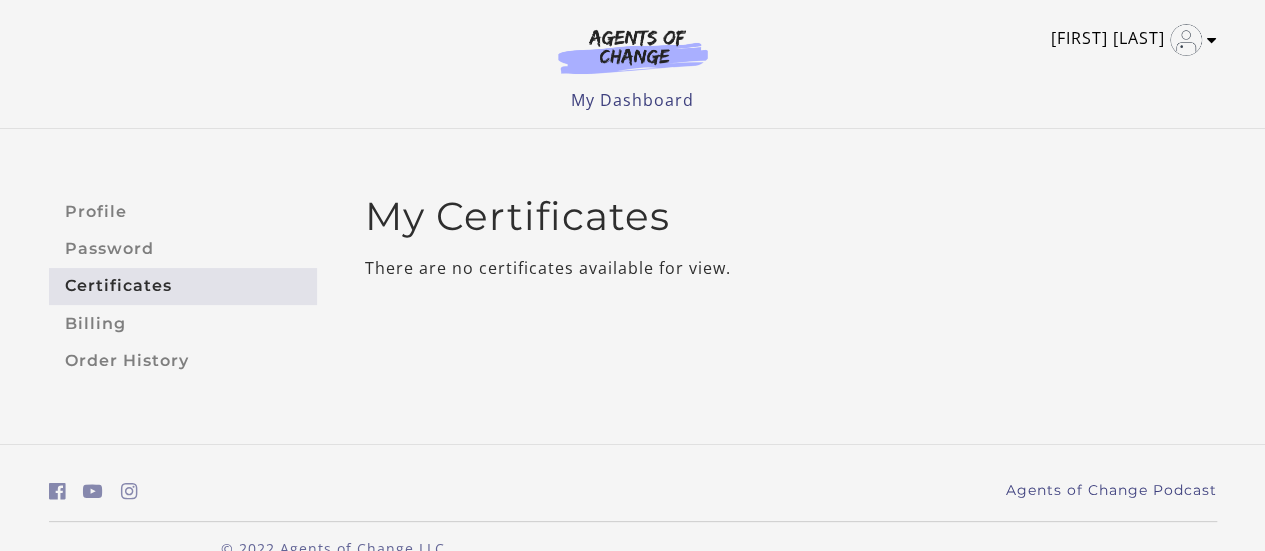 click on "[FIRST] [LAST]" at bounding box center [1129, 40] 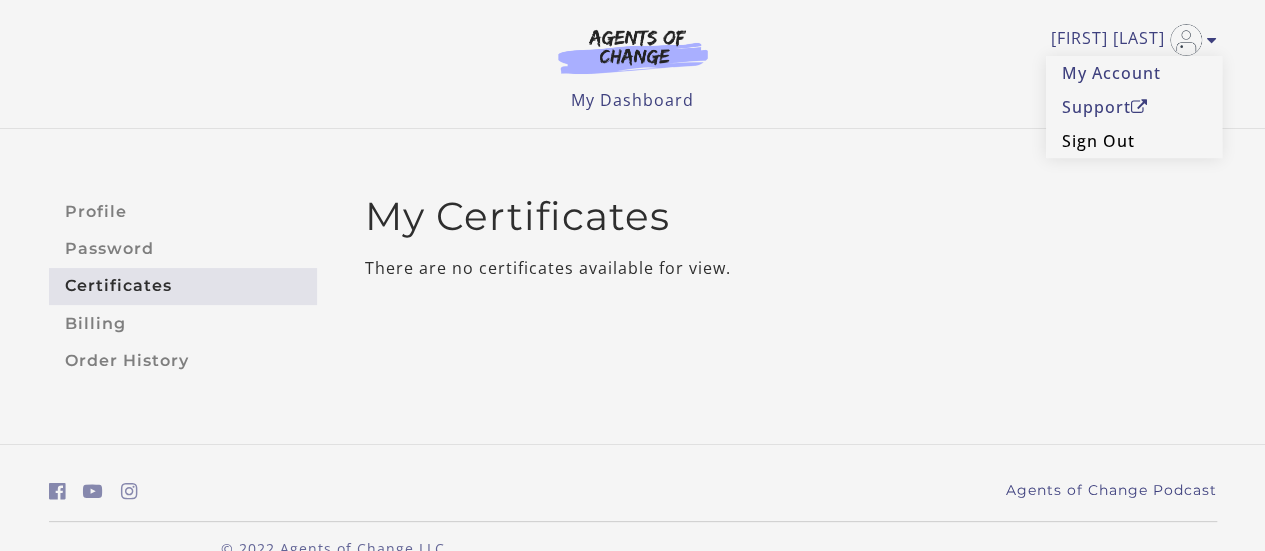 scroll, scrollTop: 2, scrollLeft: 0, axis: vertical 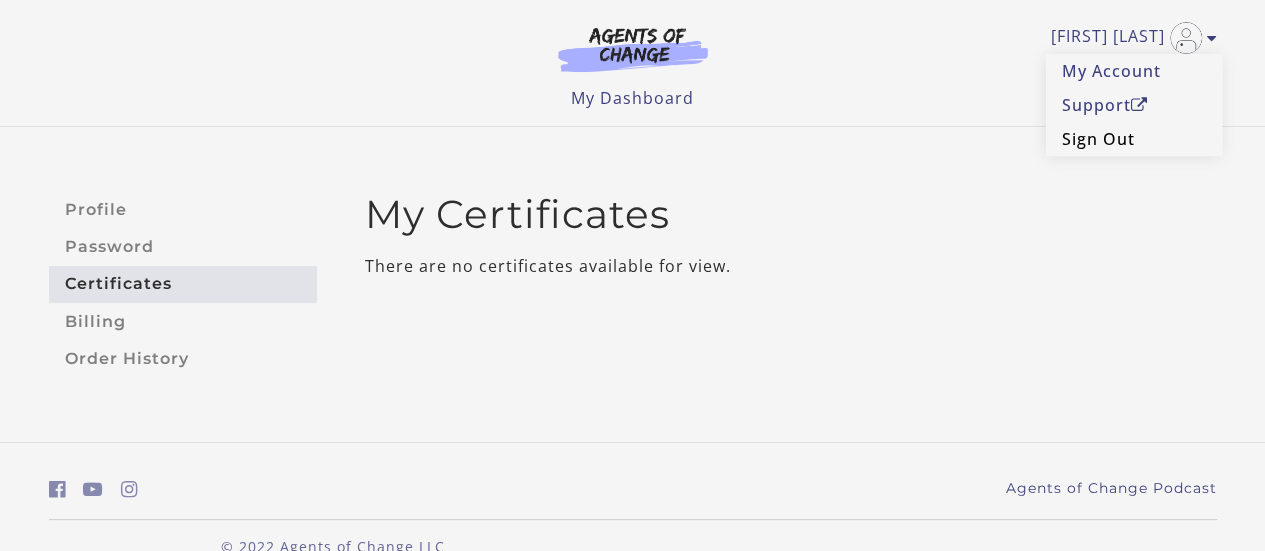 click on "Sign Out" at bounding box center [1134, 139] 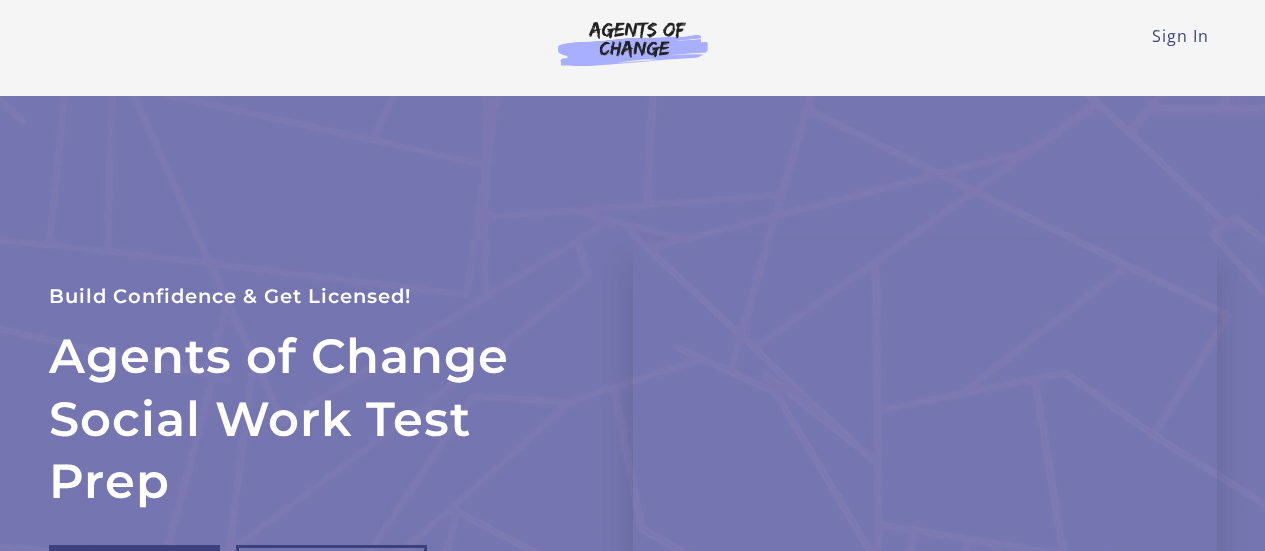 scroll, scrollTop: 0, scrollLeft: 0, axis: both 